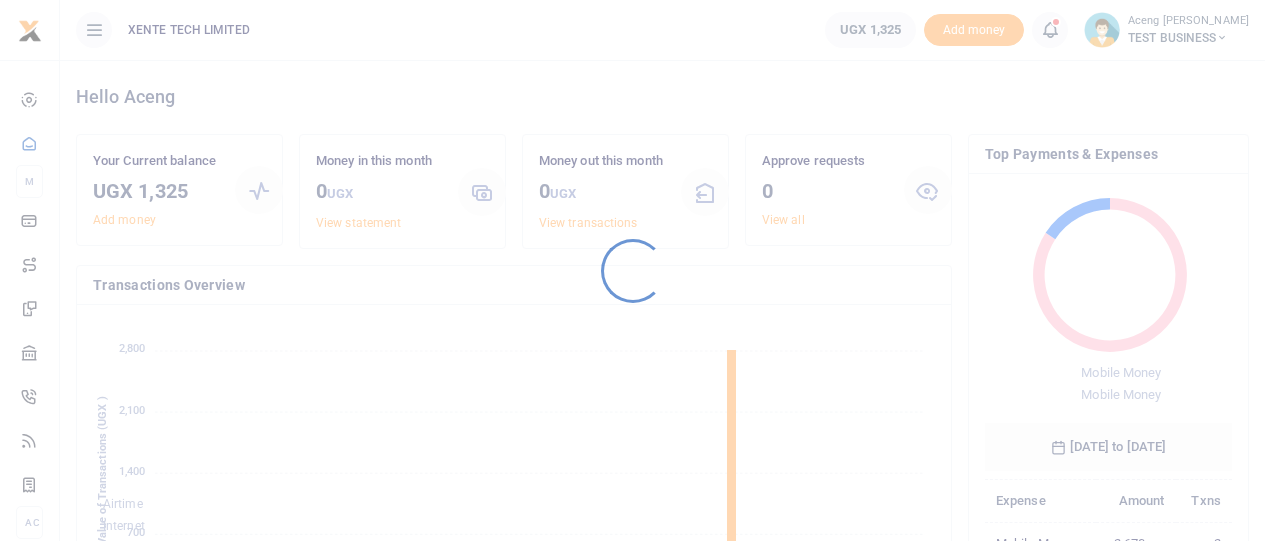 scroll, scrollTop: 0, scrollLeft: 0, axis: both 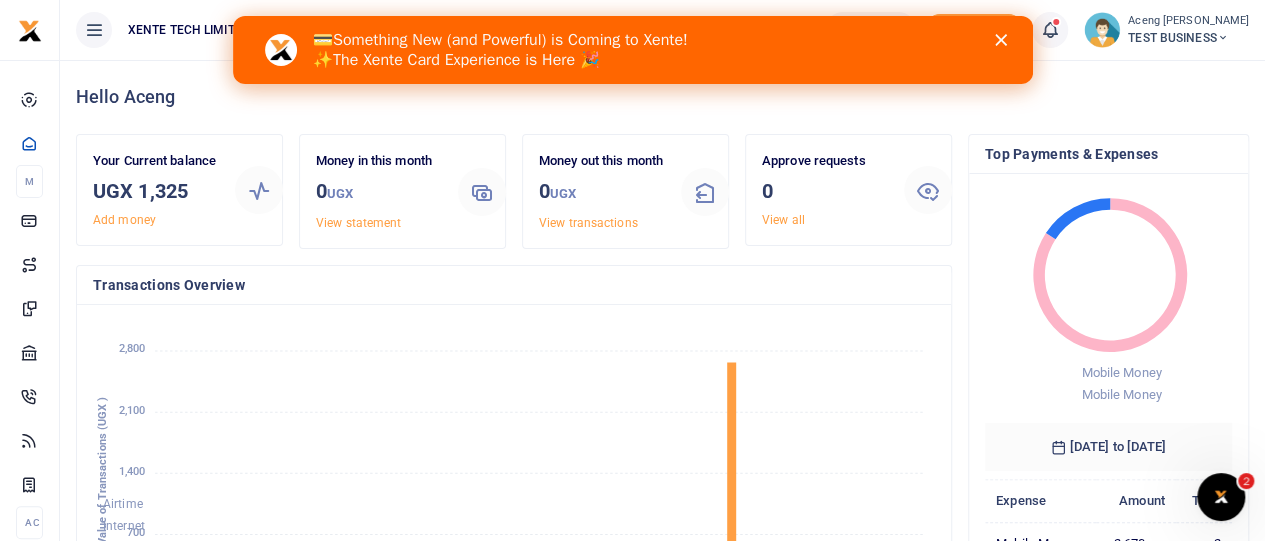 click 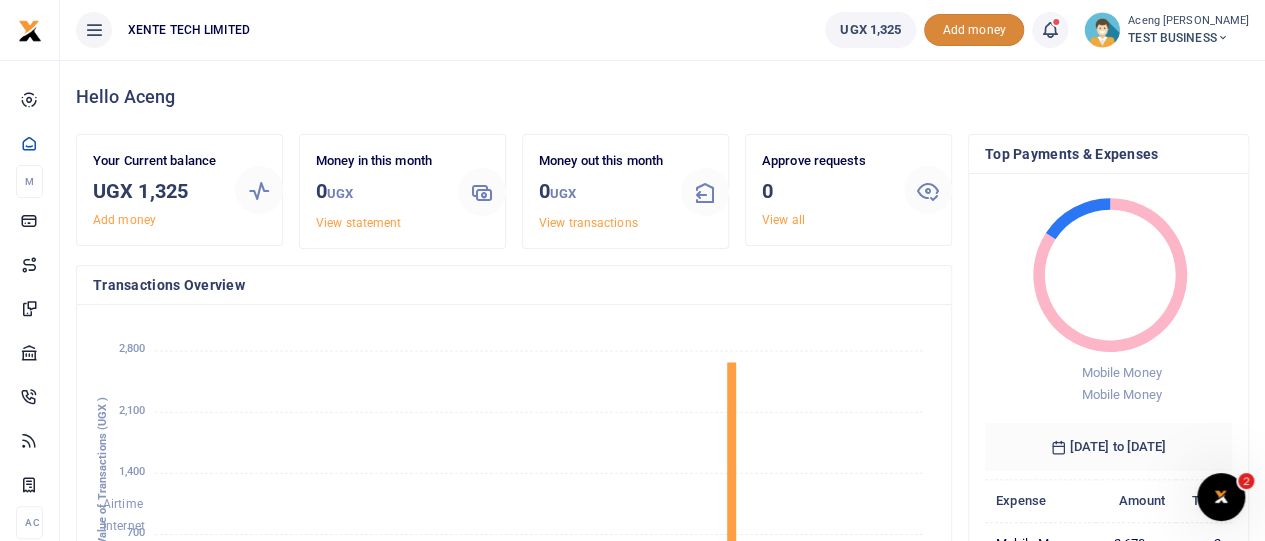 drag, startPoint x: 768, startPoint y: 19, endPoint x: 1000, endPoint y: 35, distance: 232.55107 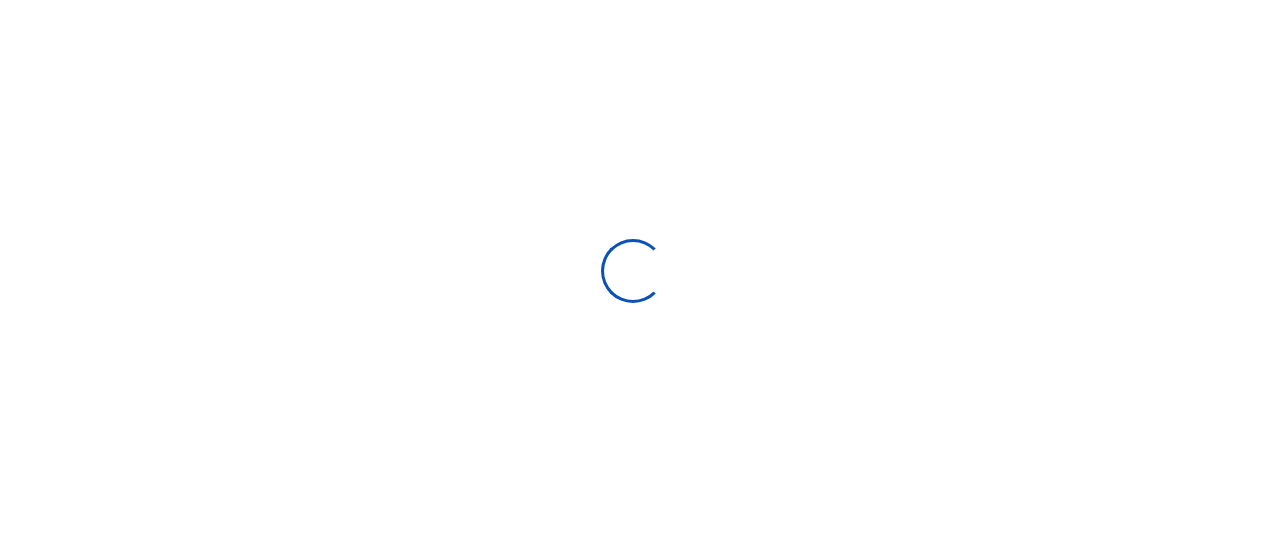 scroll, scrollTop: 0, scrollLeft: 0, axis: both 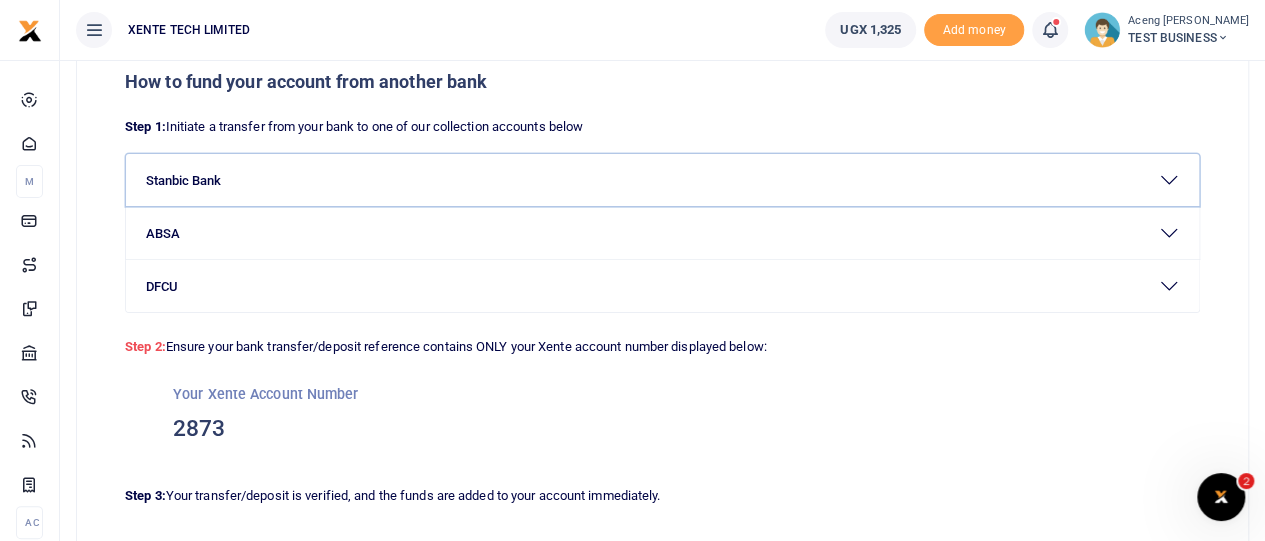click on "Stanbic Bank" at bounding box center (662, 180) 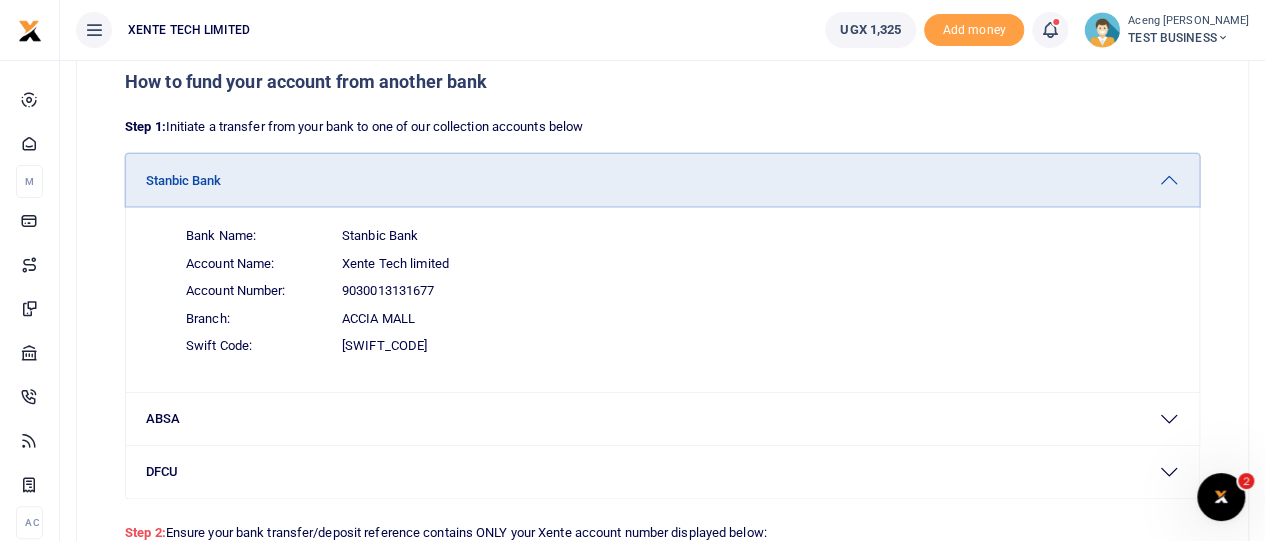 click on "Stanbic Bank" at bounding box center [662, 180] 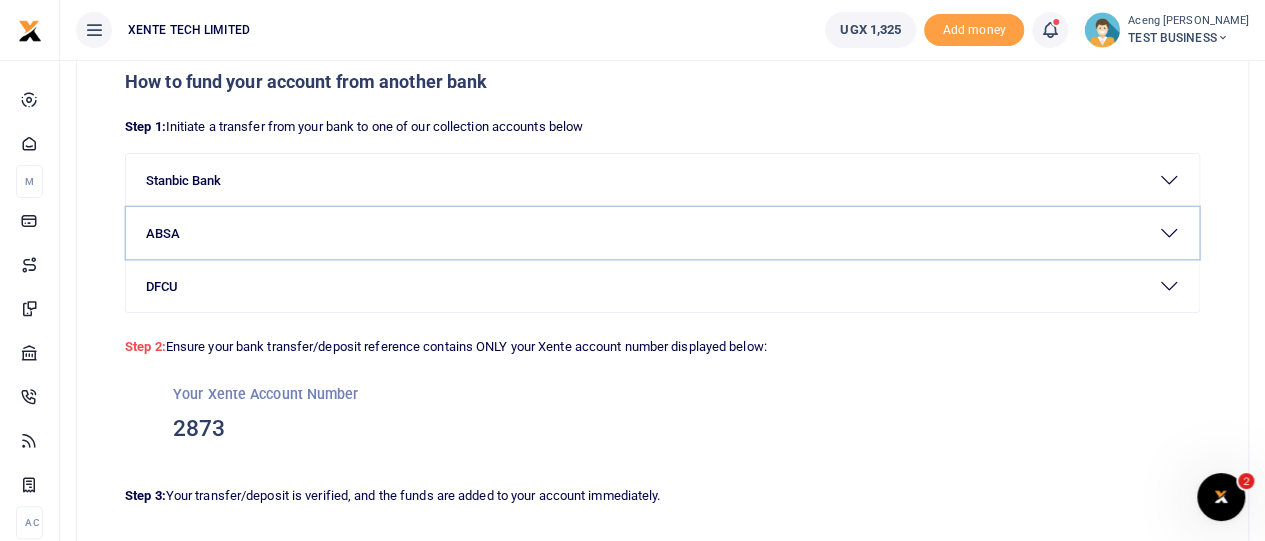 click on "ABSA" at bounding box center (662, 233) 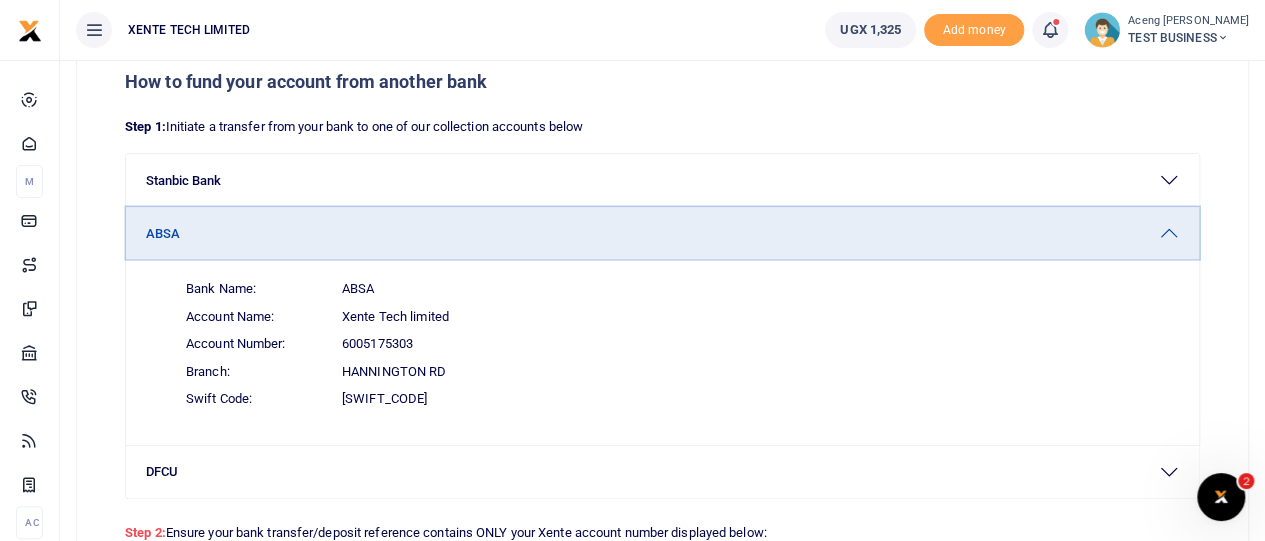 click on "ABSA" at bounding box center (662, 233) 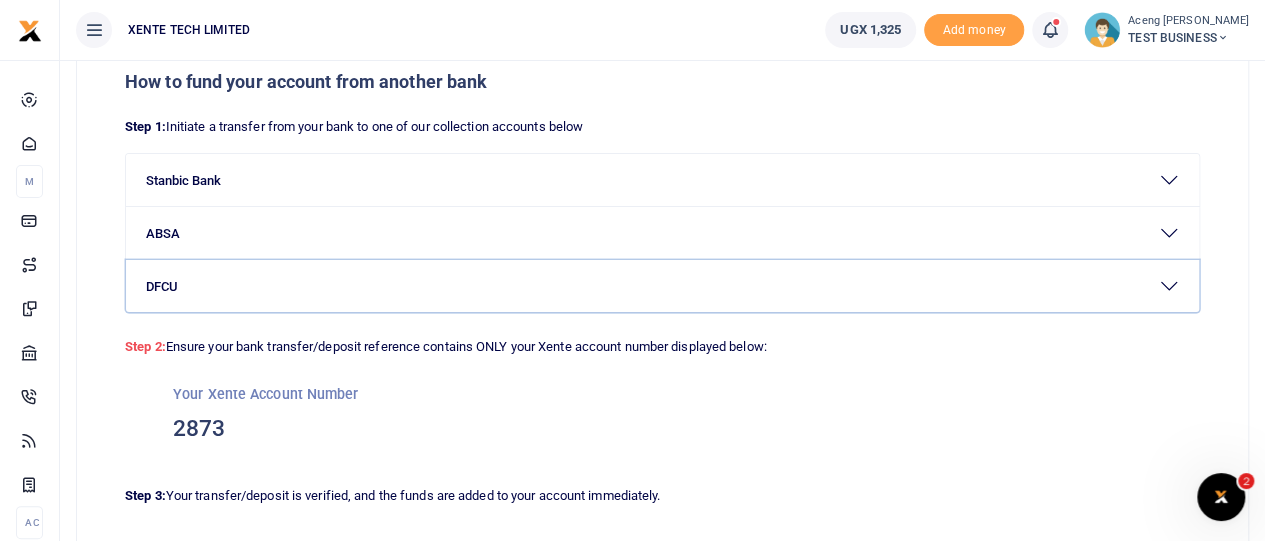 click on "DFCU" at bounding box center (662, 286) 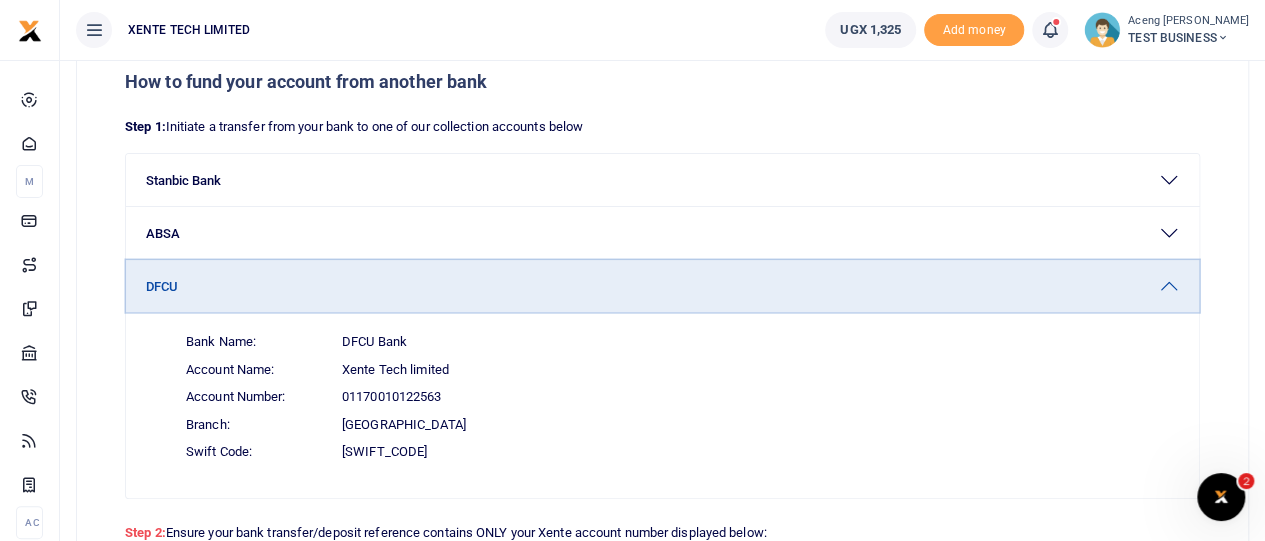 click on "DFCU" at bounding box center [662, 286] 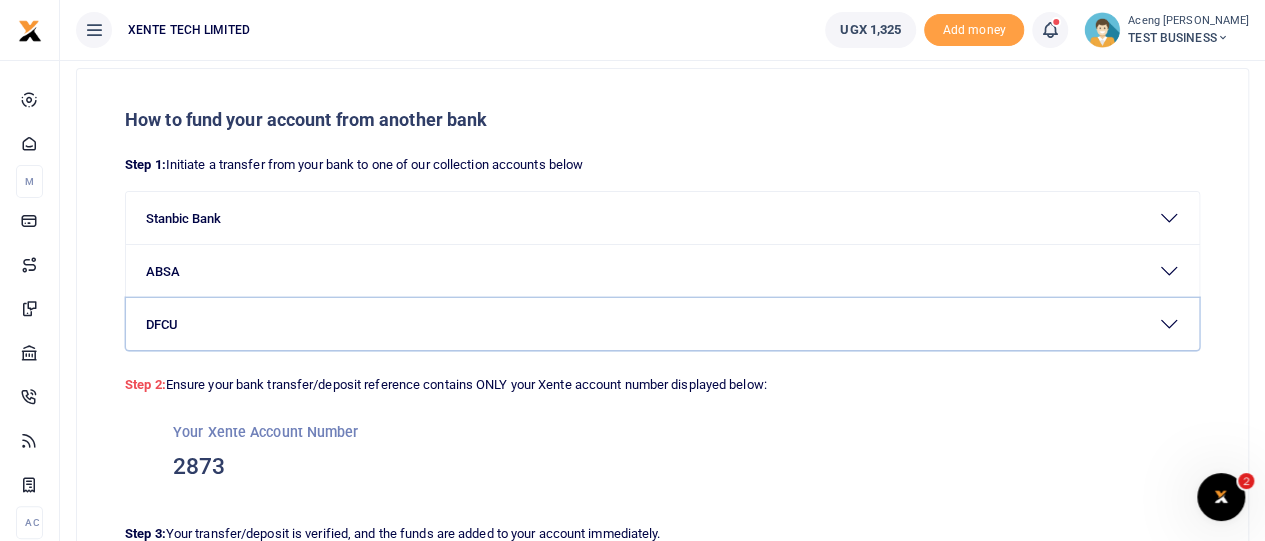 scroll, scrollTop: 65, scrollLeft: 0, axis: vertical 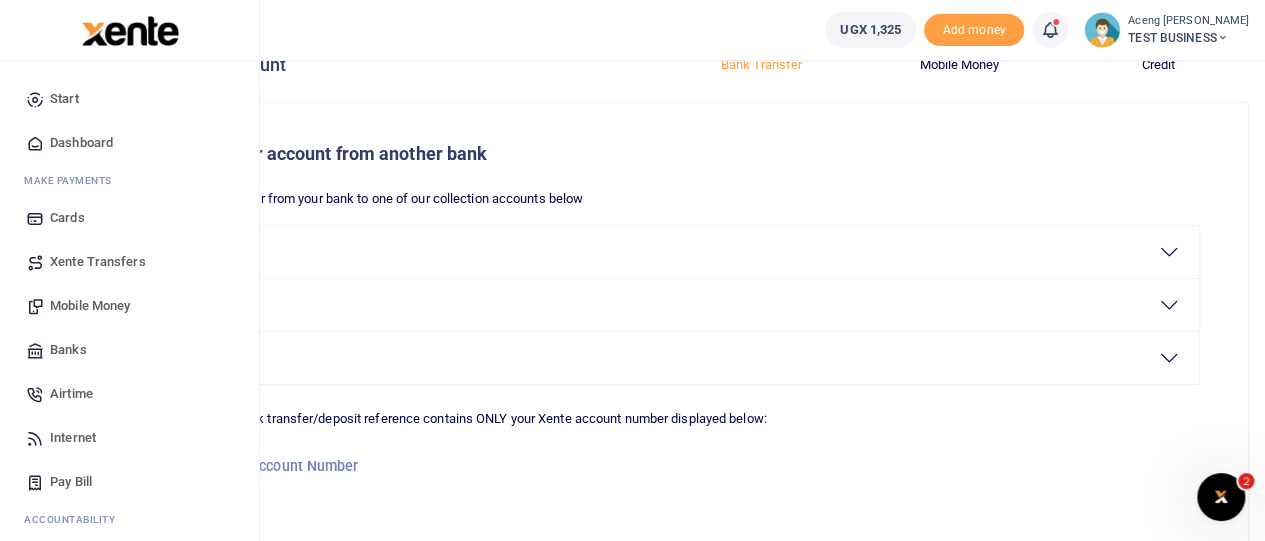 click on "Mobile Money" at bounding box center (90, 306) 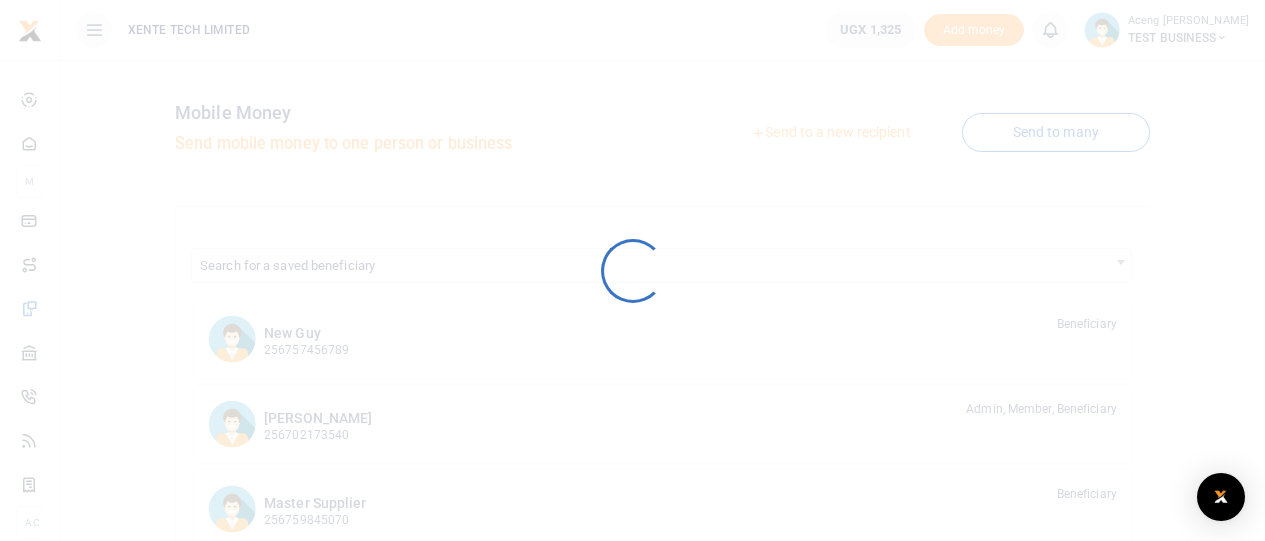 scroll, scrollTop: 0, scrollLeft: 0, axis: both 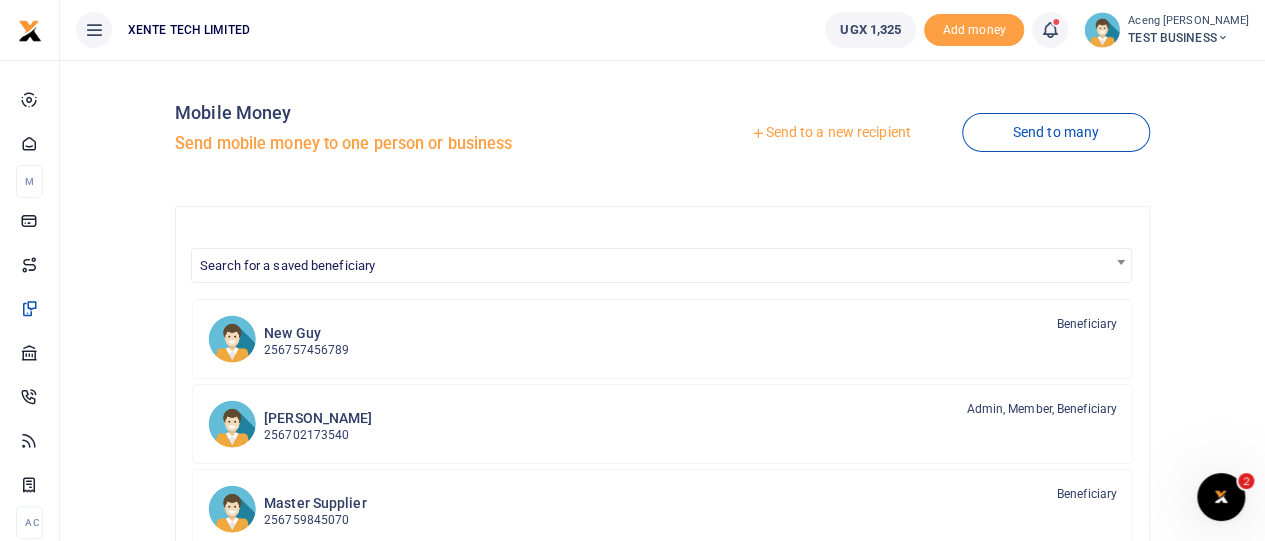 click on "Send to a new recipient" at bounding box center [830, 133] 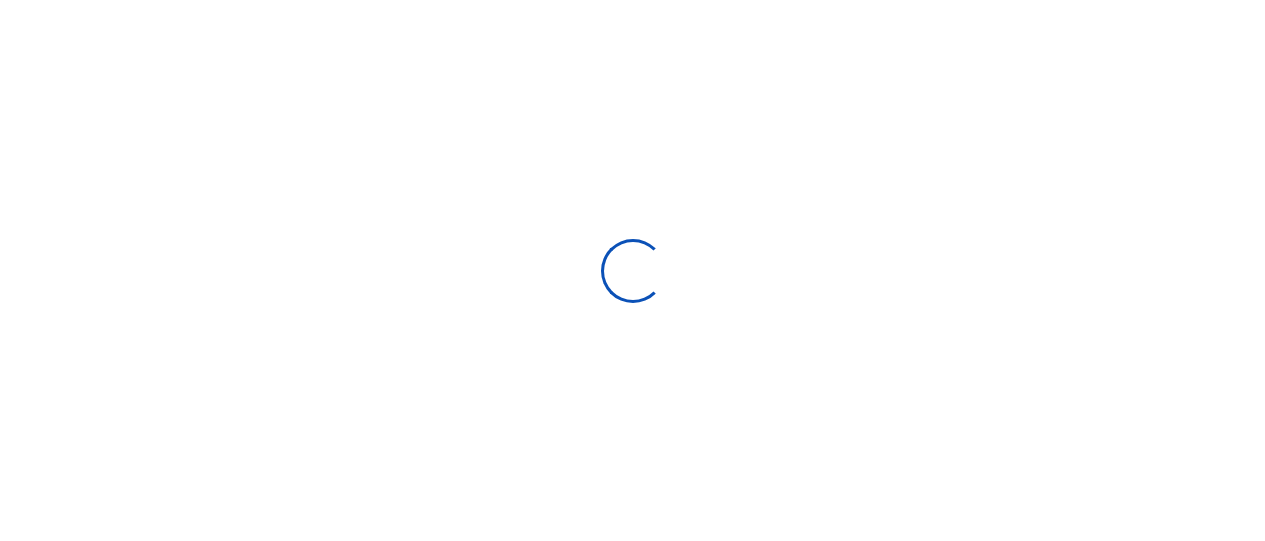 scroll, scrollTop: 0, scrollLeft: 0, axis: both 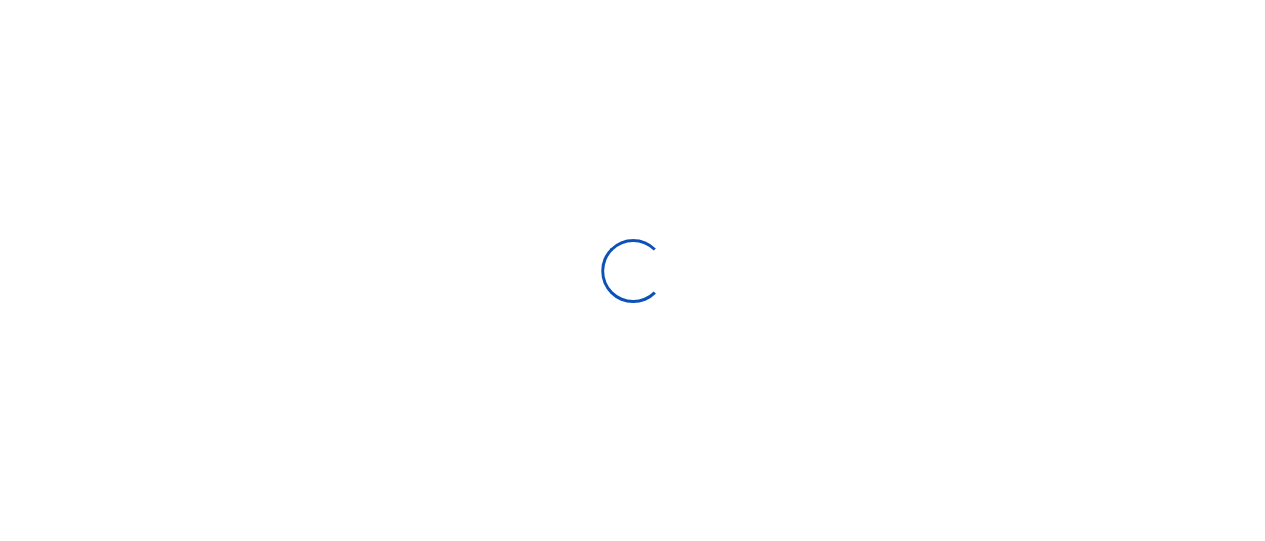 select on "Loading bundles" 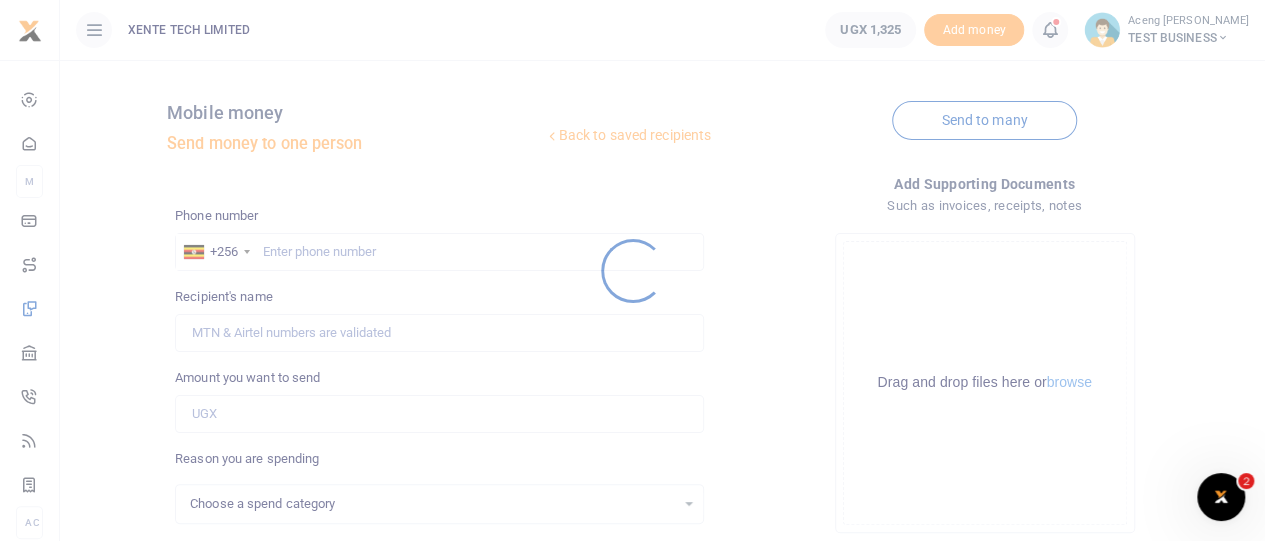 scroll, scrollTop: 0, scrollLeft: 0, axis: both 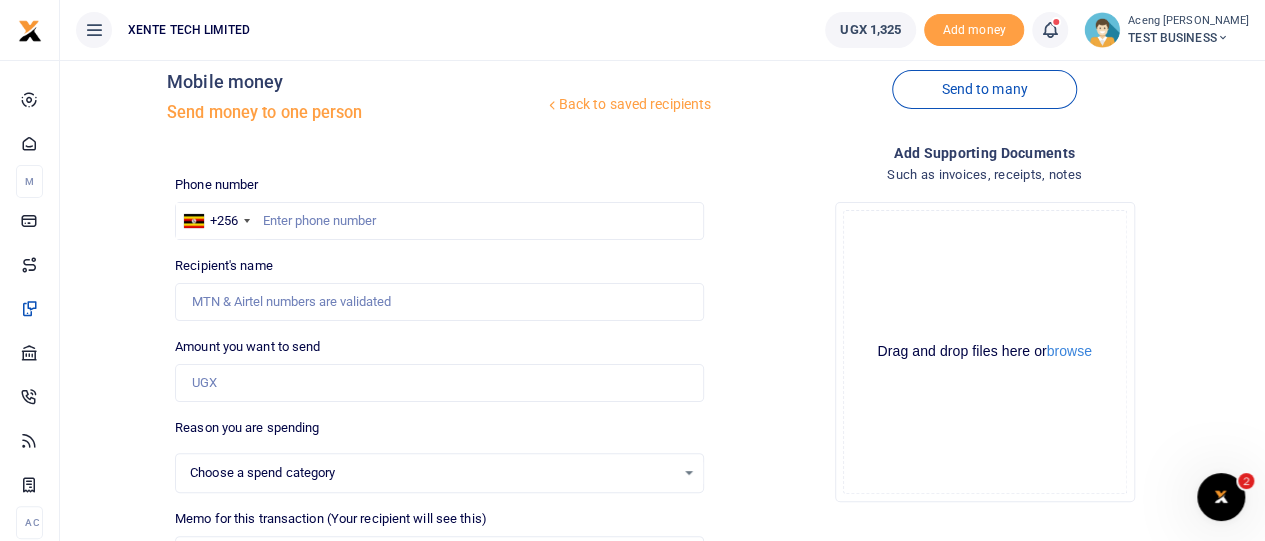 select 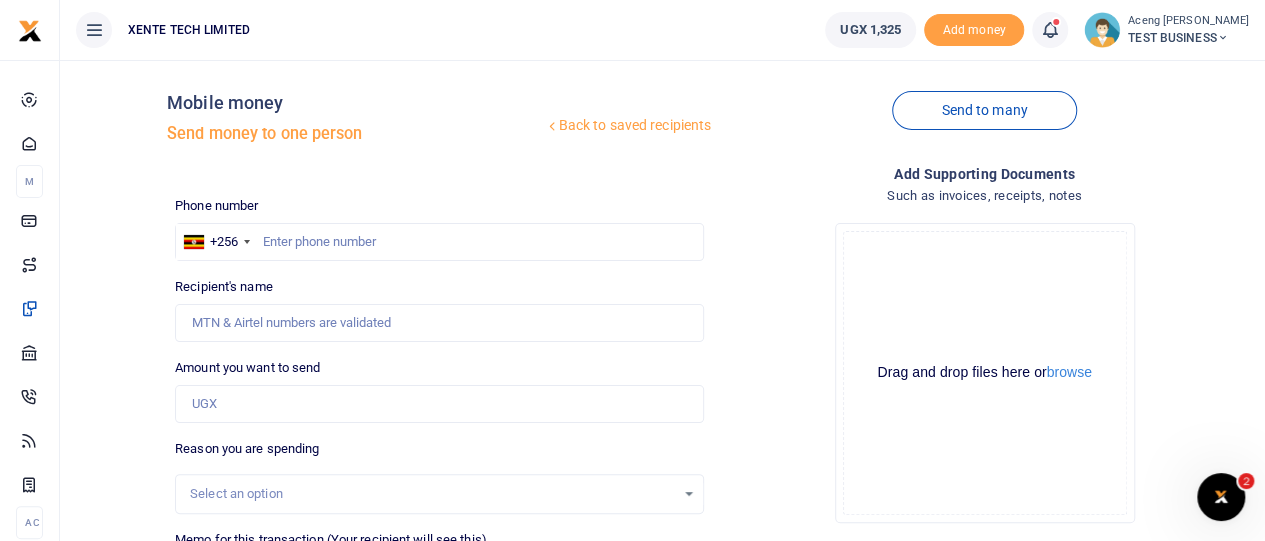 scroll, scrollTop: 0, scrollLeft: 0, axis: both 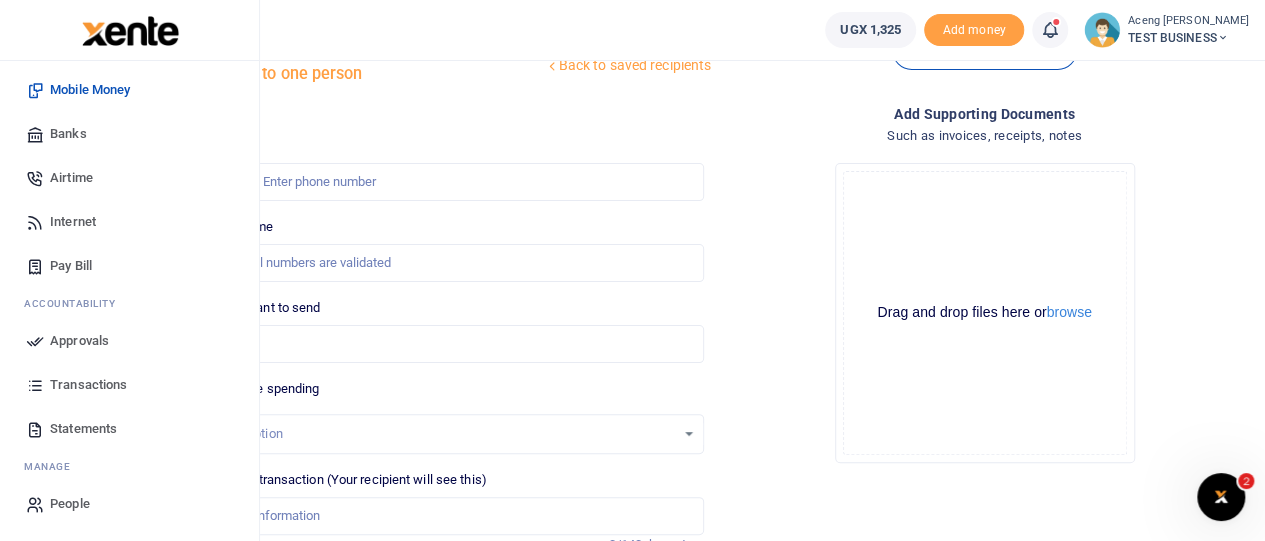 click on "Transactions" at bounding box center (88, 385) 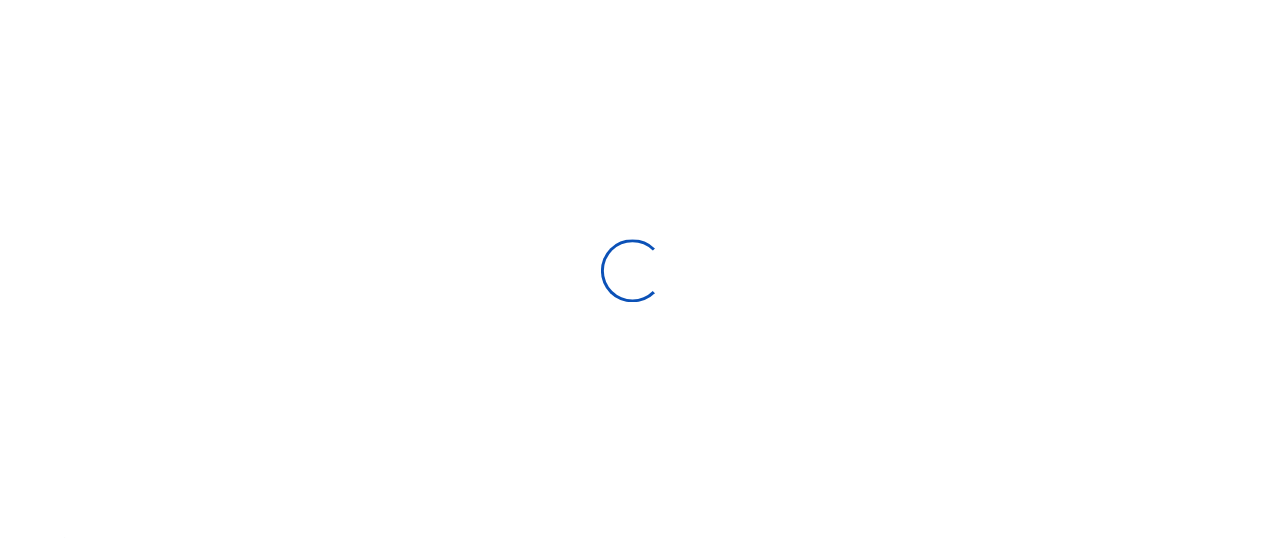 scroll, scrollTop: 0, scrollLeft: 0, axis: both 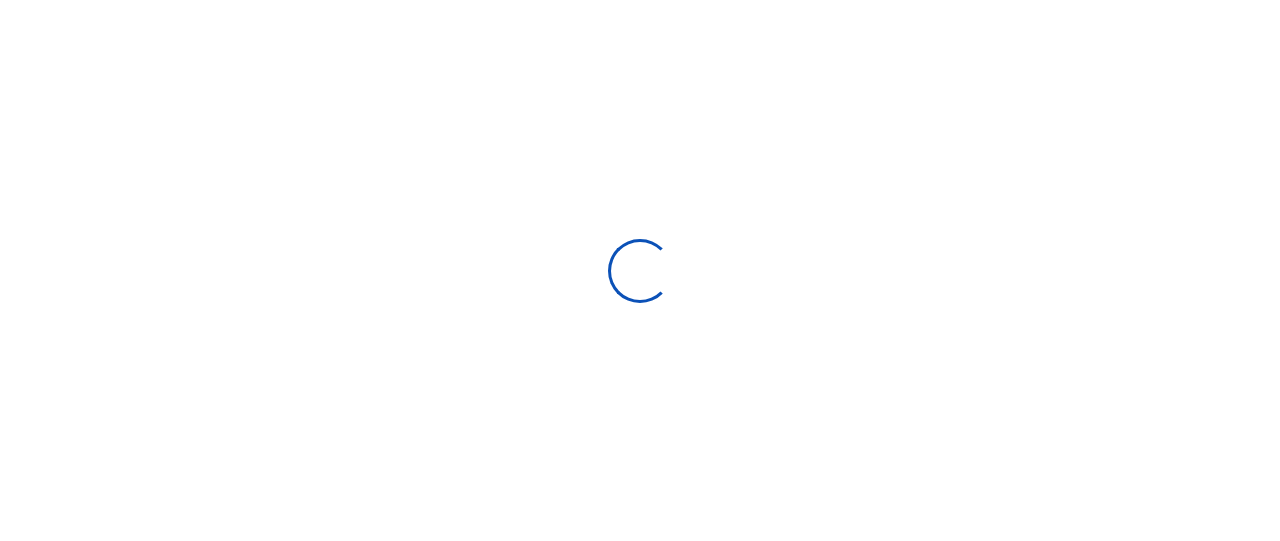 select 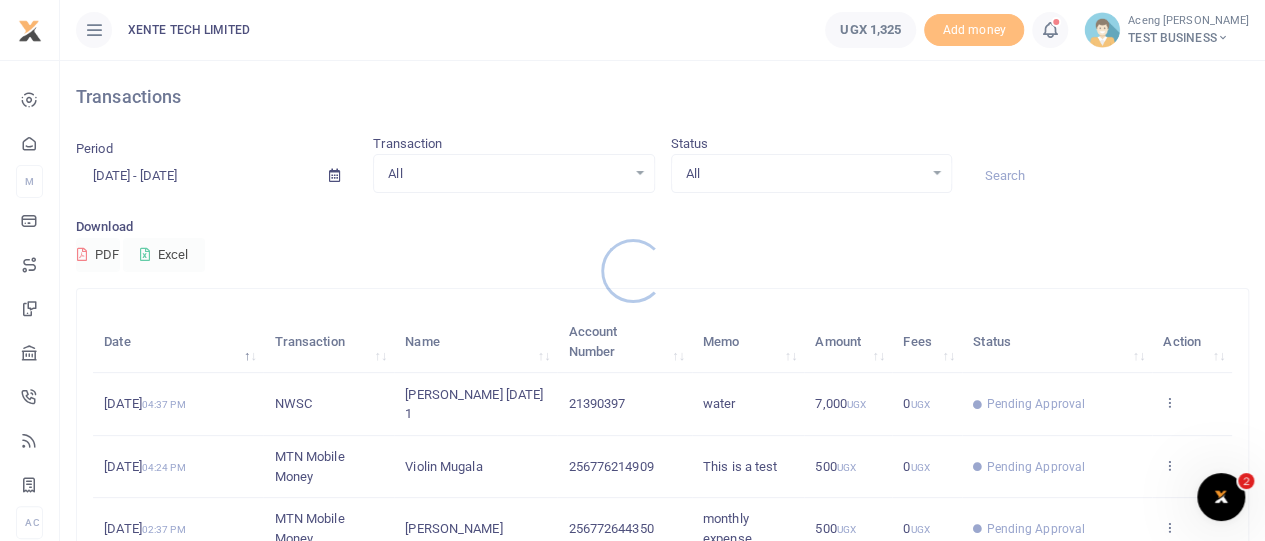 scroll, scrollTop: 0, scrollLeft: 0, axis: both 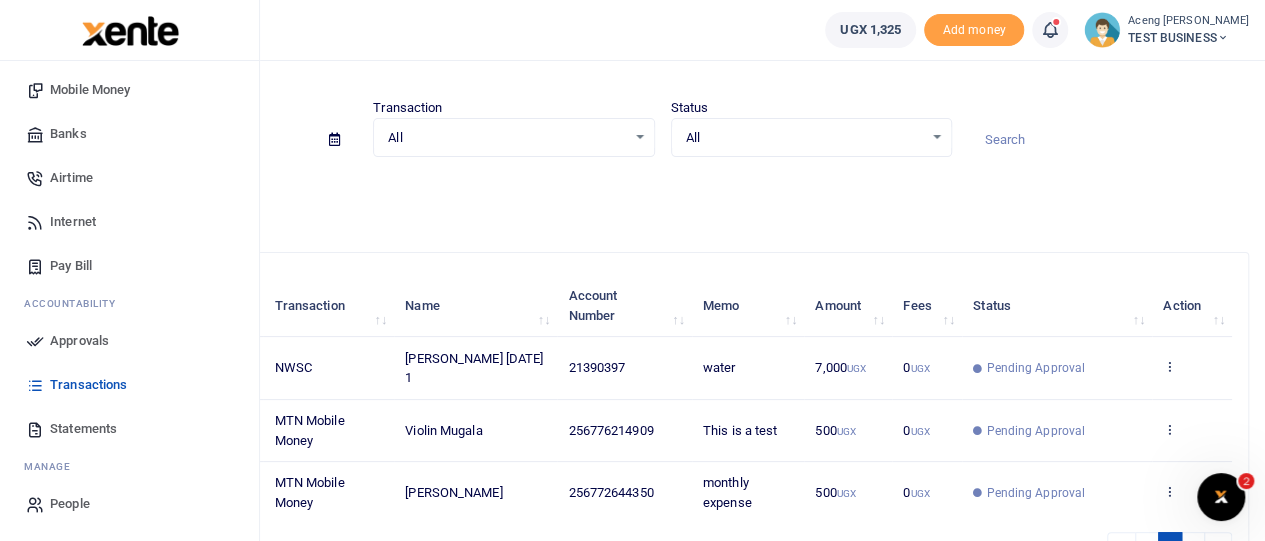 click on "Statements" at bounding box center [83, 429] 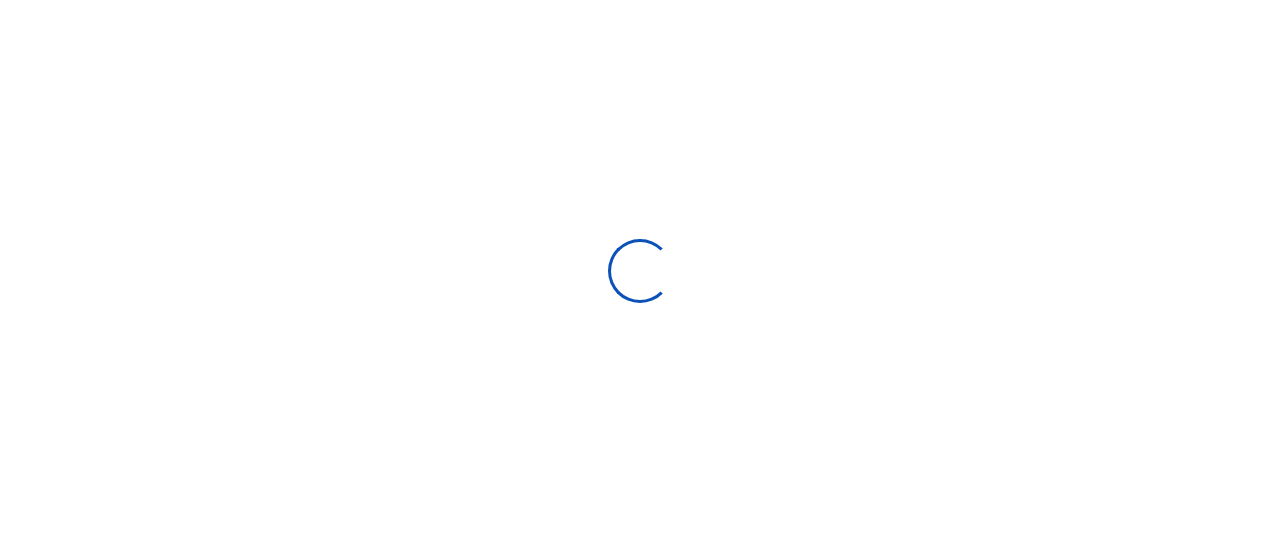 scroll, scrollTop: 0, scrollLeft: 0, axis: both 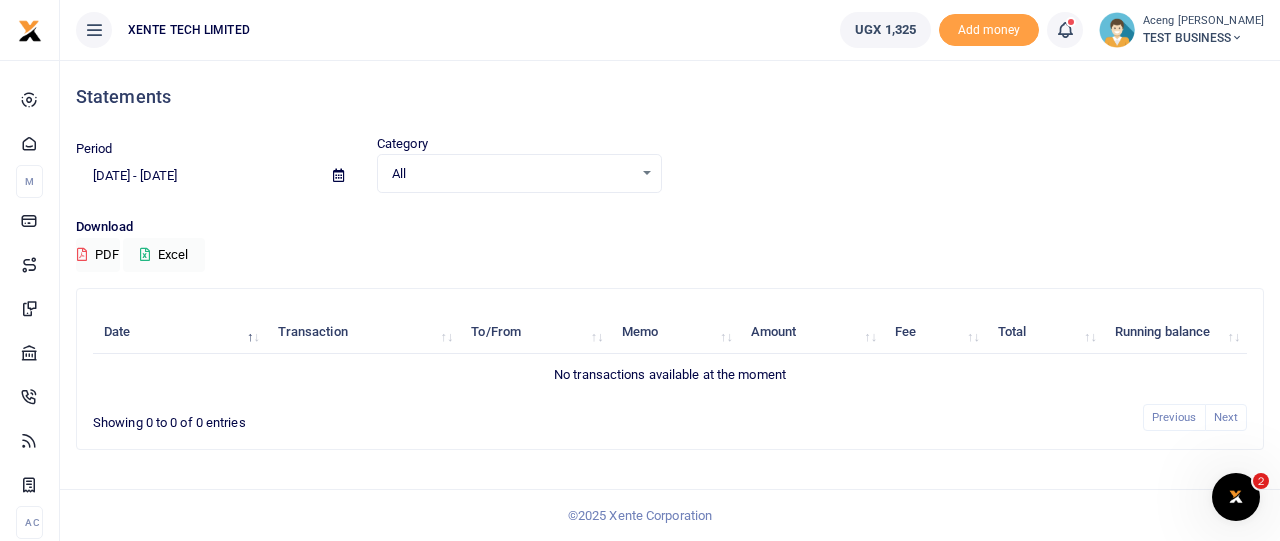 drag, startPoint x: 1279, startPoint y: 187, endPoint x: 1279, endPoint y: 208, distance: 21 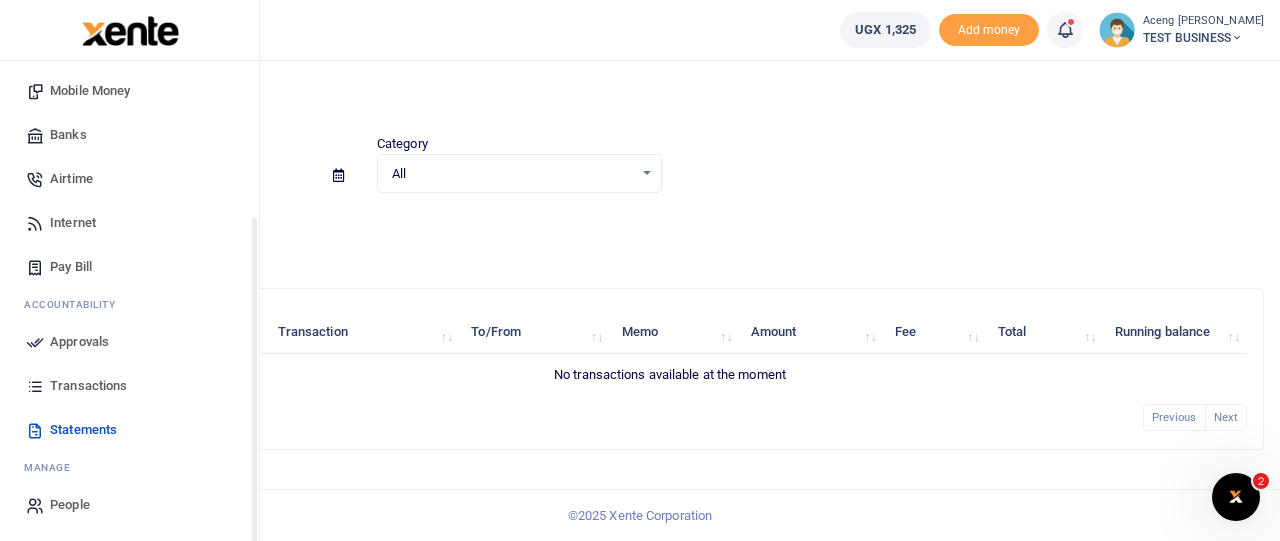 scroll, scrollTop: 216, scrollLeft: 0, axis: vertical 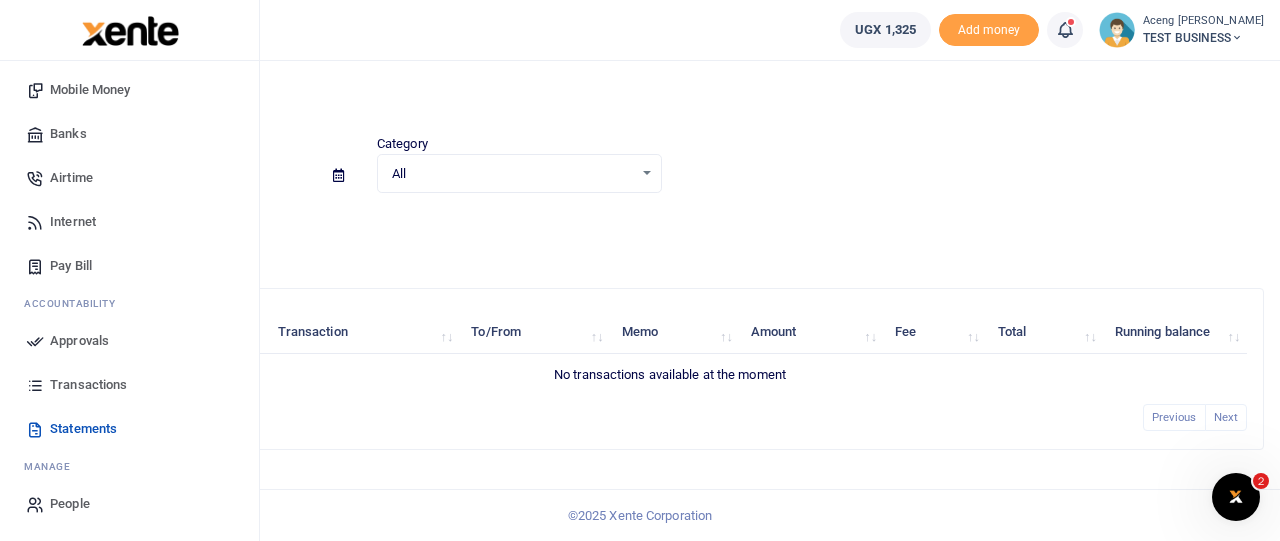 click on "Transactions" at bounding box center [88, 385] 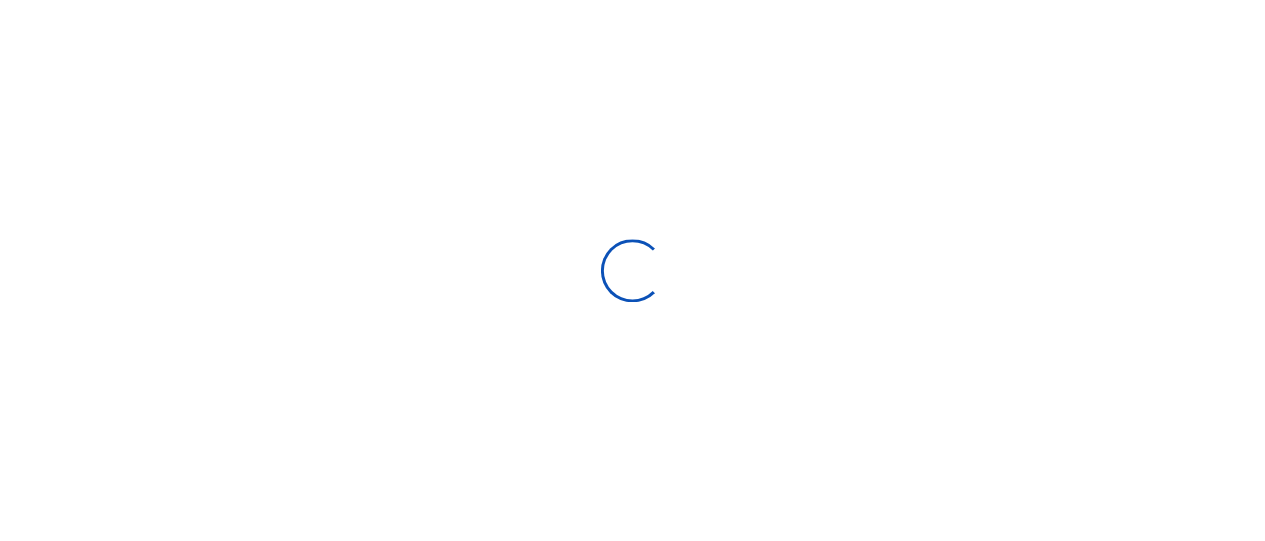 scroll, scrollTop: 0, scrollLeft: 0, axis: both 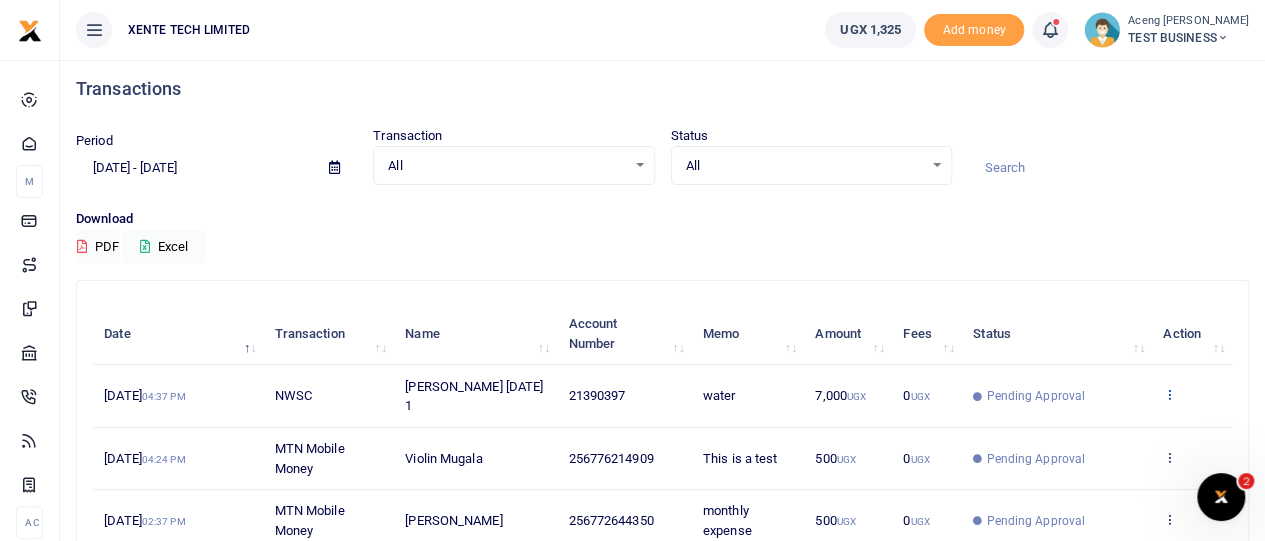 click at bounding box center (1169, 394) 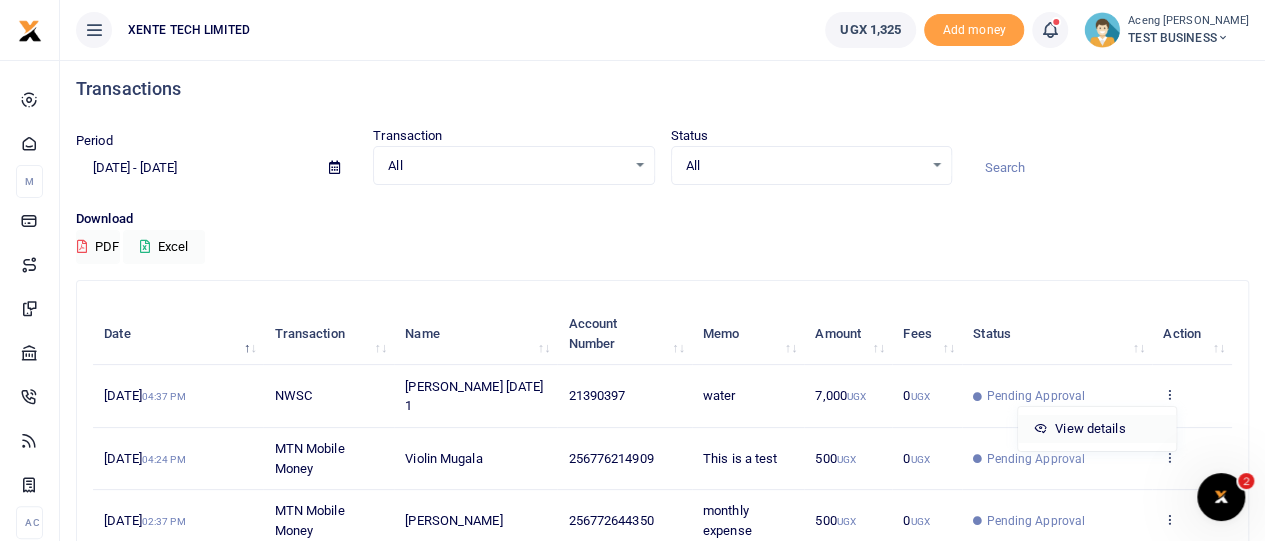 click on "View details" at bounding box center [1097, 429] 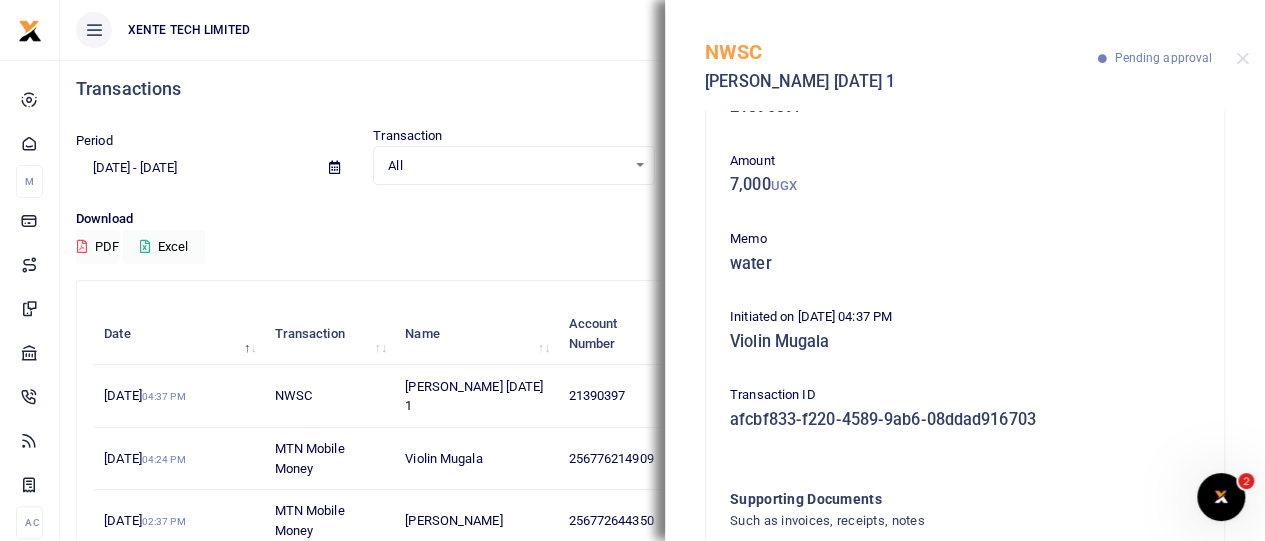 scroll, scrollTop: 0, scrollLeft: 0, axis: both 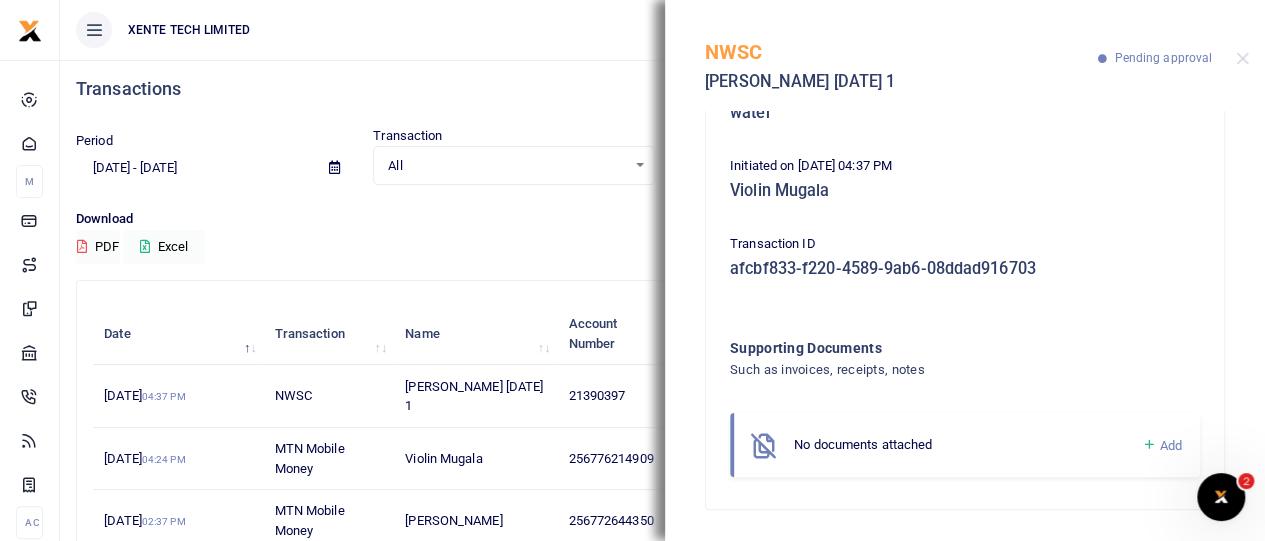 click on "Transactions" at bounding box center [662, 89] 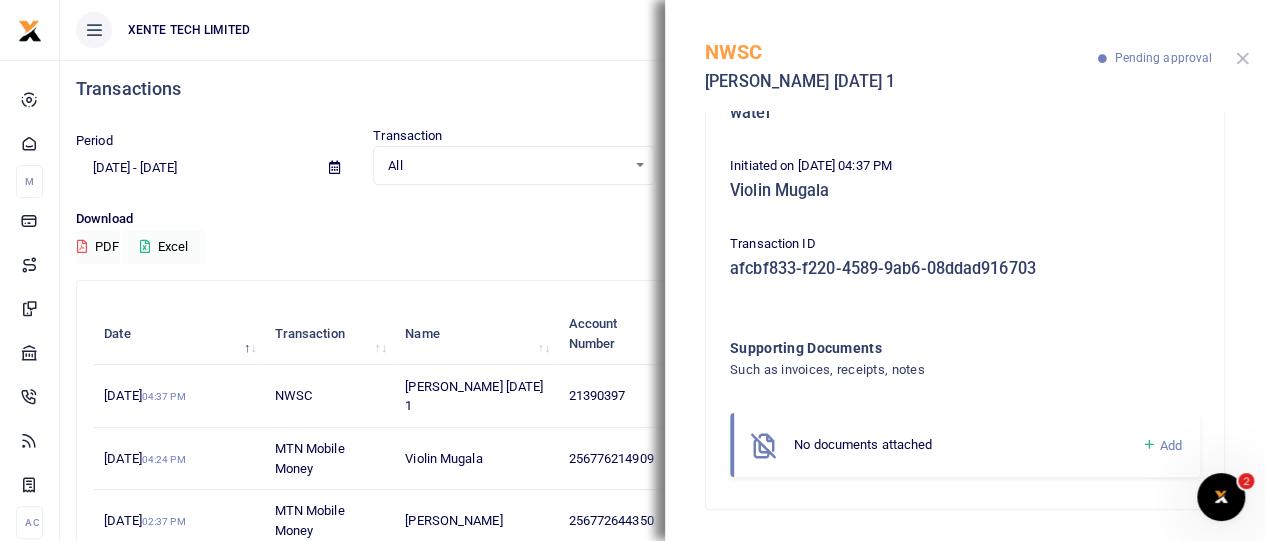 click at bounding box center [1242, 58] 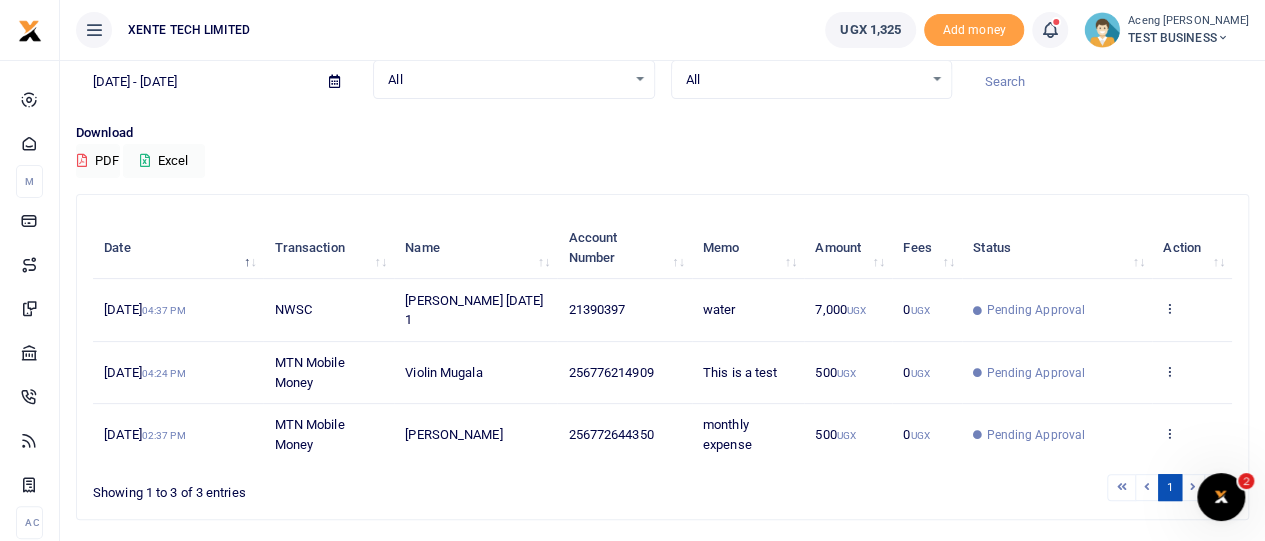scroll, scrollTop: 98, scrollLeft: 0, axis: vertical 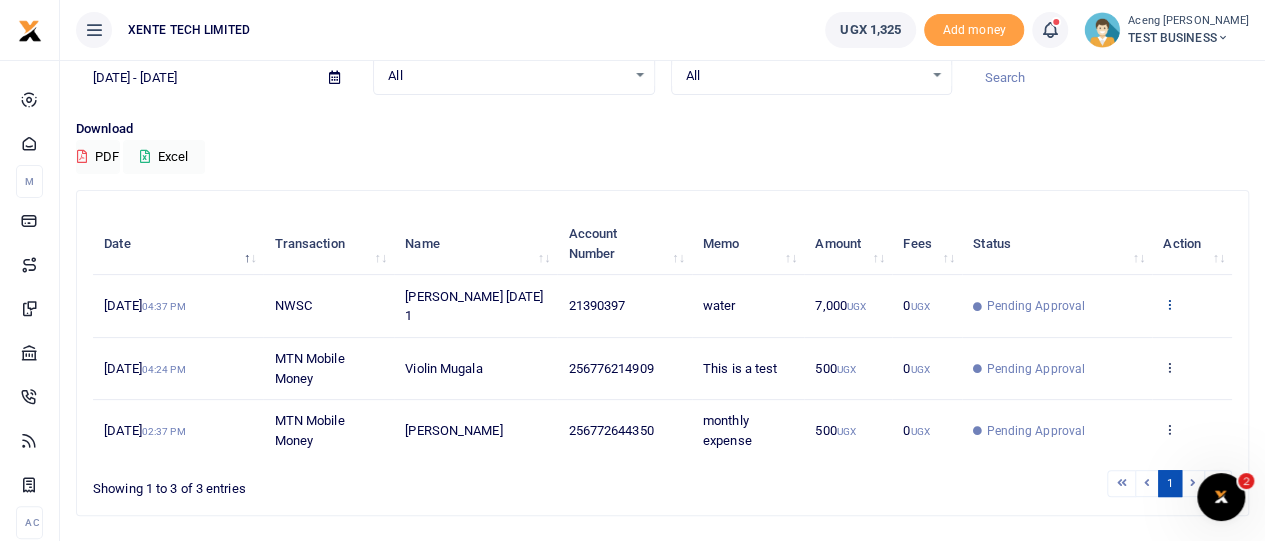 click at bounding box center [1169, 304] 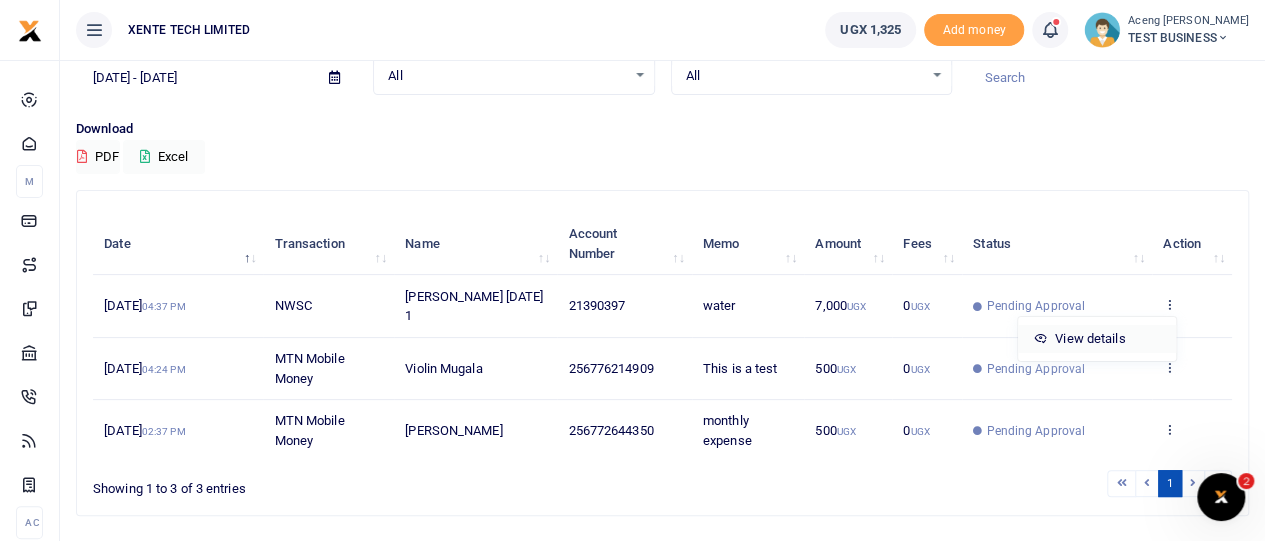 click on "View details" at bounding box center [1097, 339] 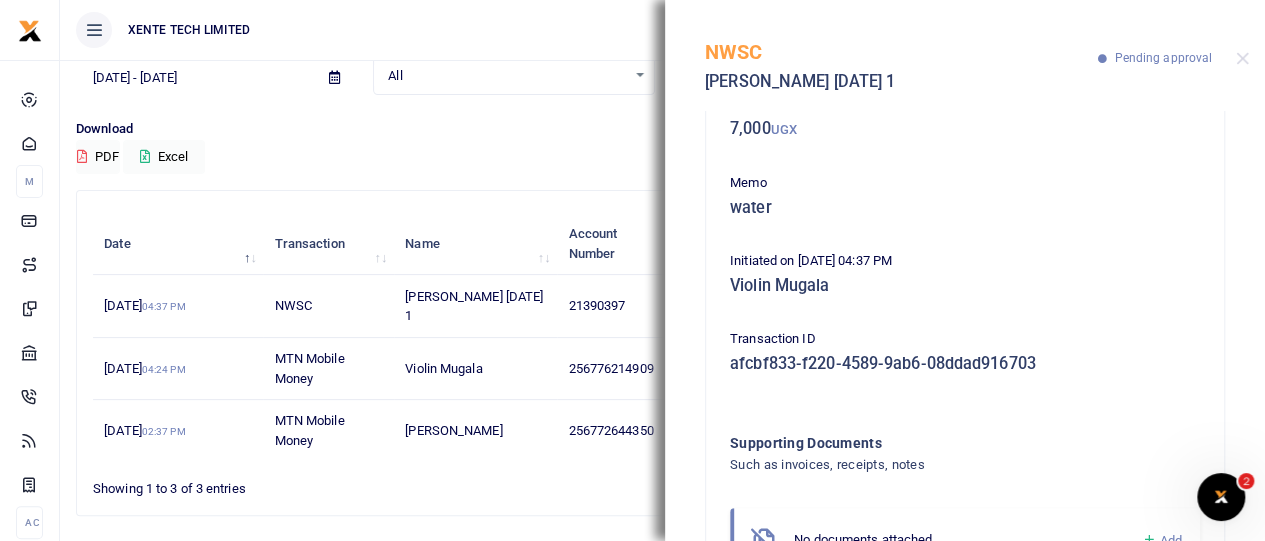 scroll, scrollTop: 156, scrollLeft: 0, axis: vertical 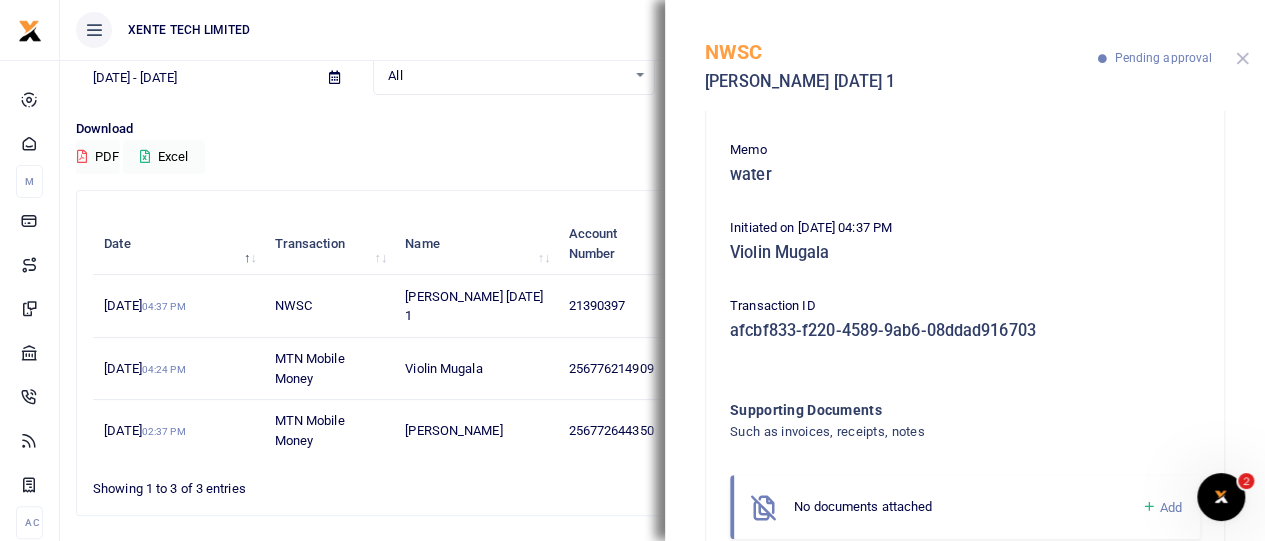 click at bounding box center (1242, 58) 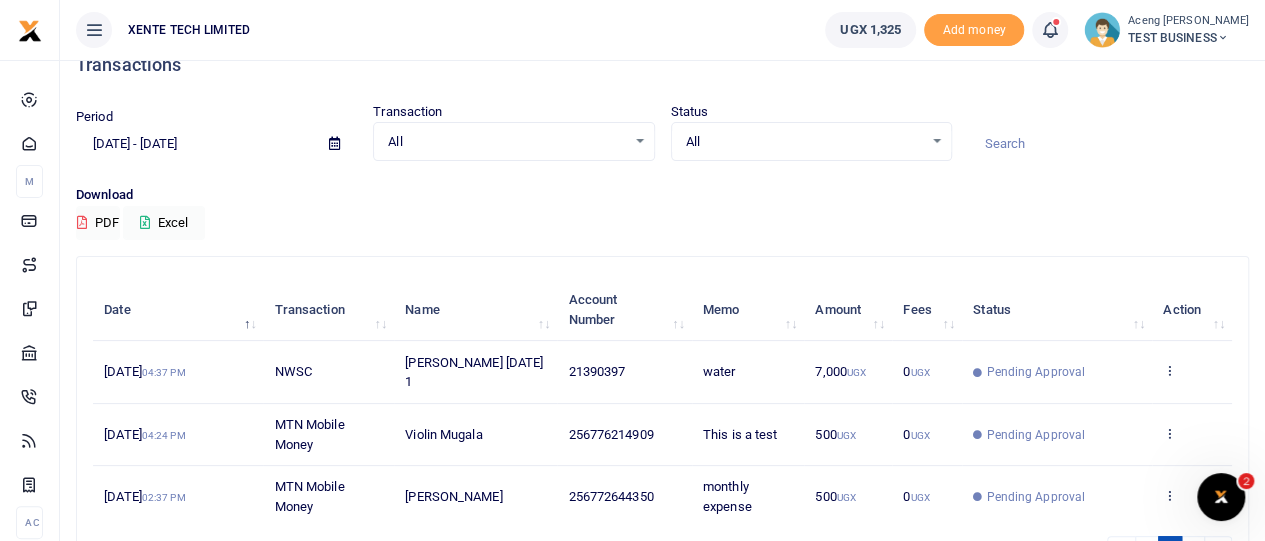 scroll, scrollTop: 6, scrollLeft: 0, axis: vertical 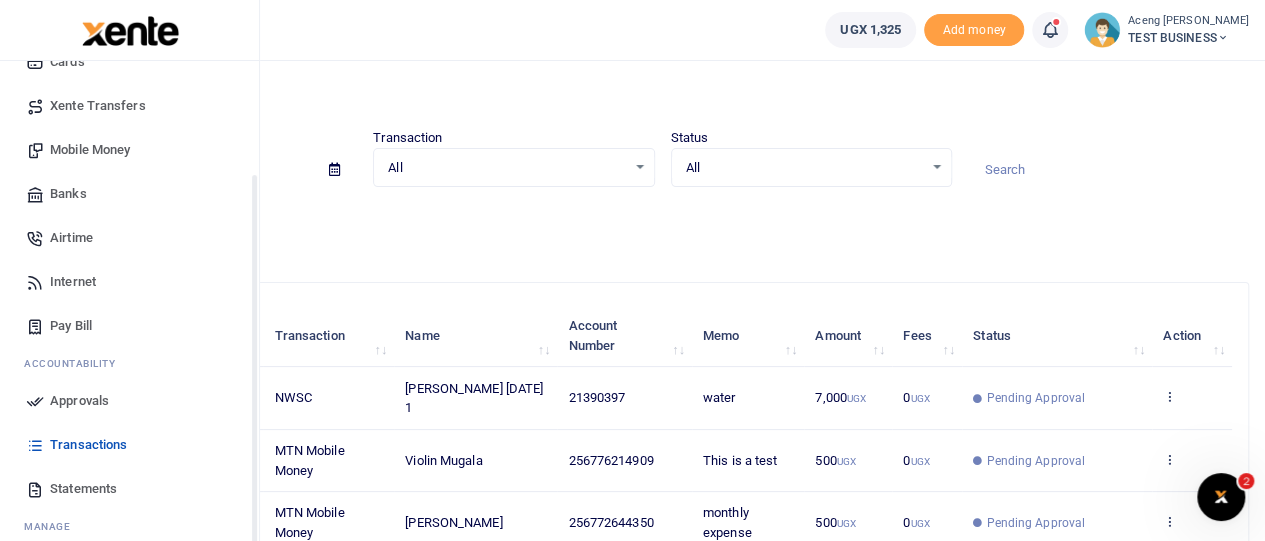 click on "Transactions" at bounding box center [88, 445] 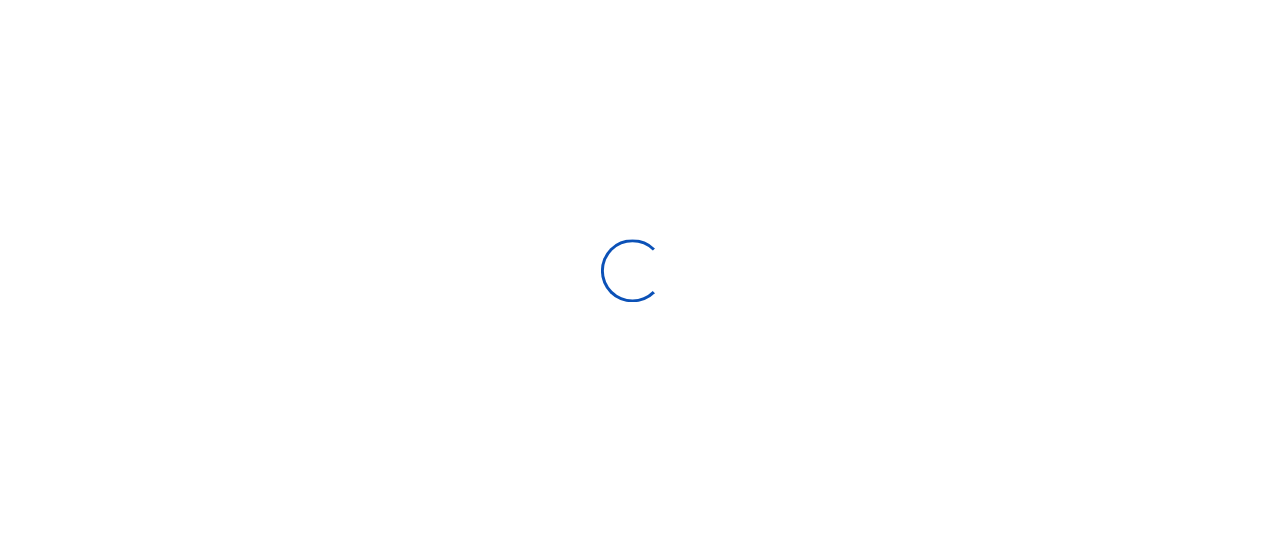 scroll, scrollTop: 0, scrollLeft: 0, axis: both 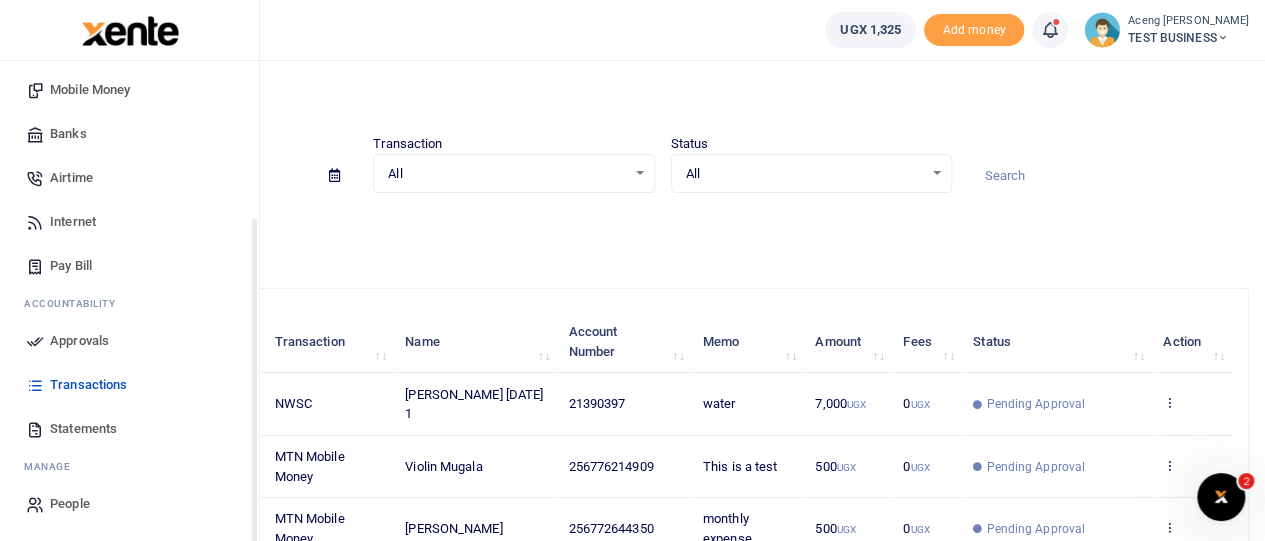 click on "Statements" at bounding box center [83, 429] 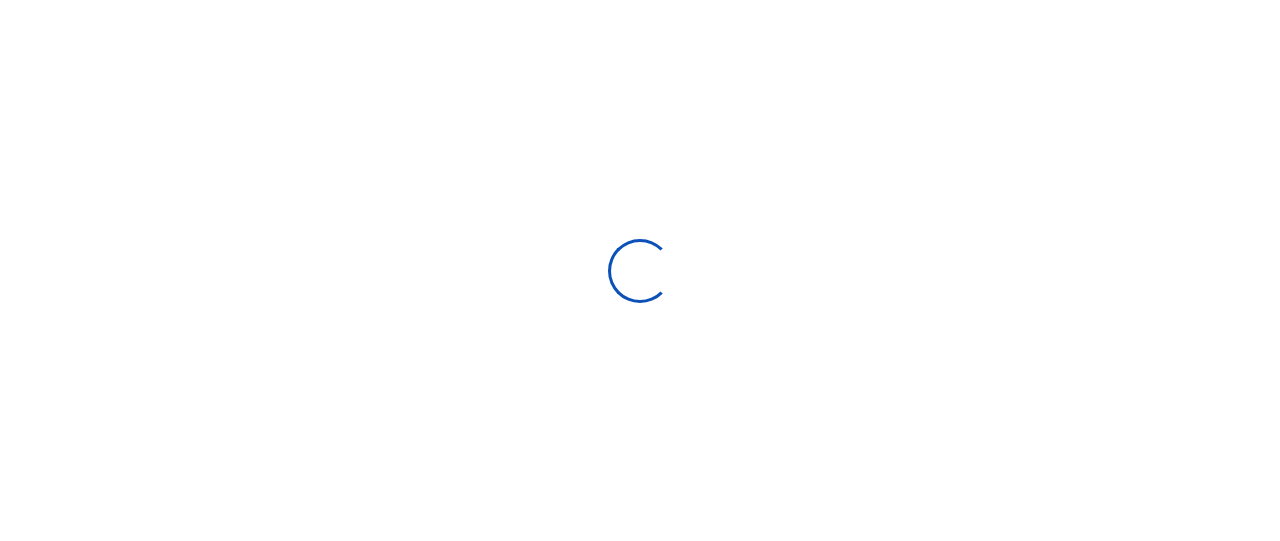 scroll, scrollTop: 0, scrollLeft: 0, axis: both 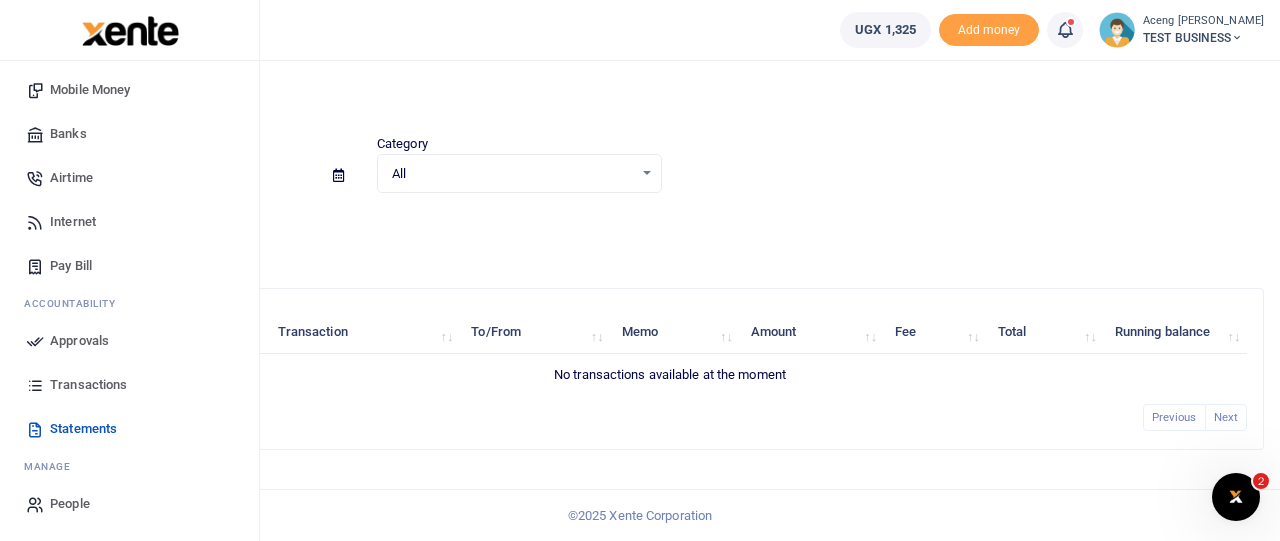 click on "Transactions" at bounding box center (88, 385) 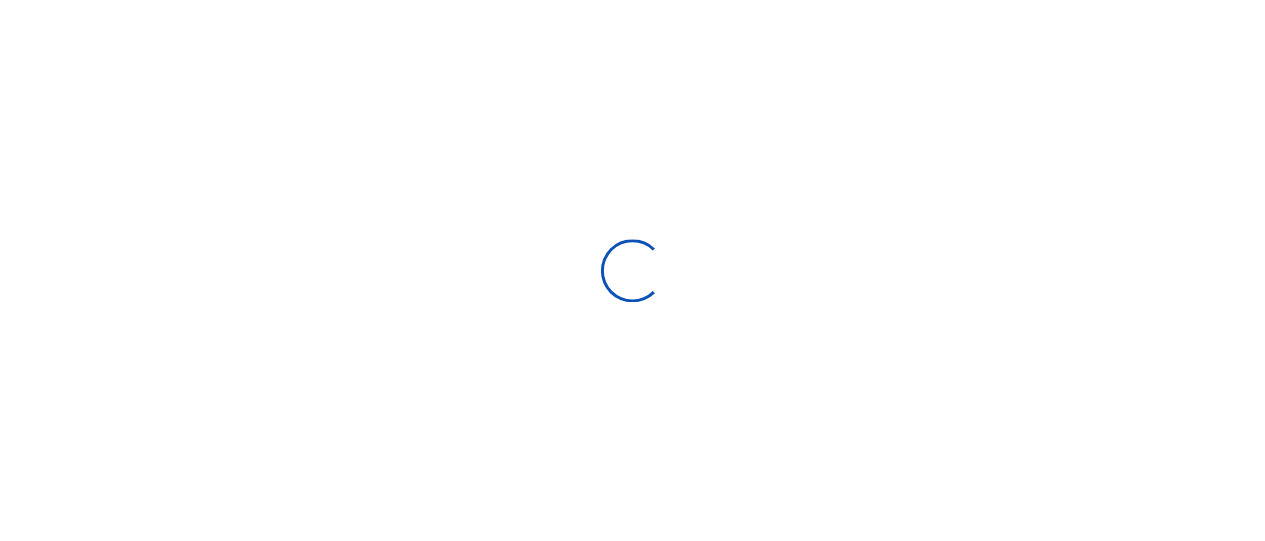 scroll, scrollTop: 0, scrollLeft: 0, axis: both 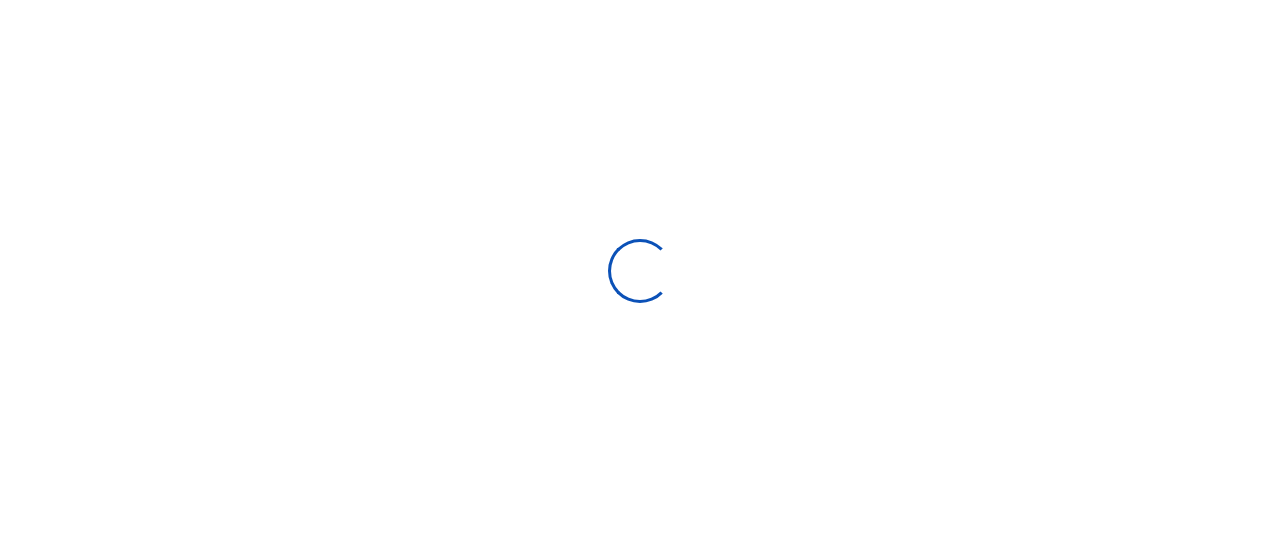 select 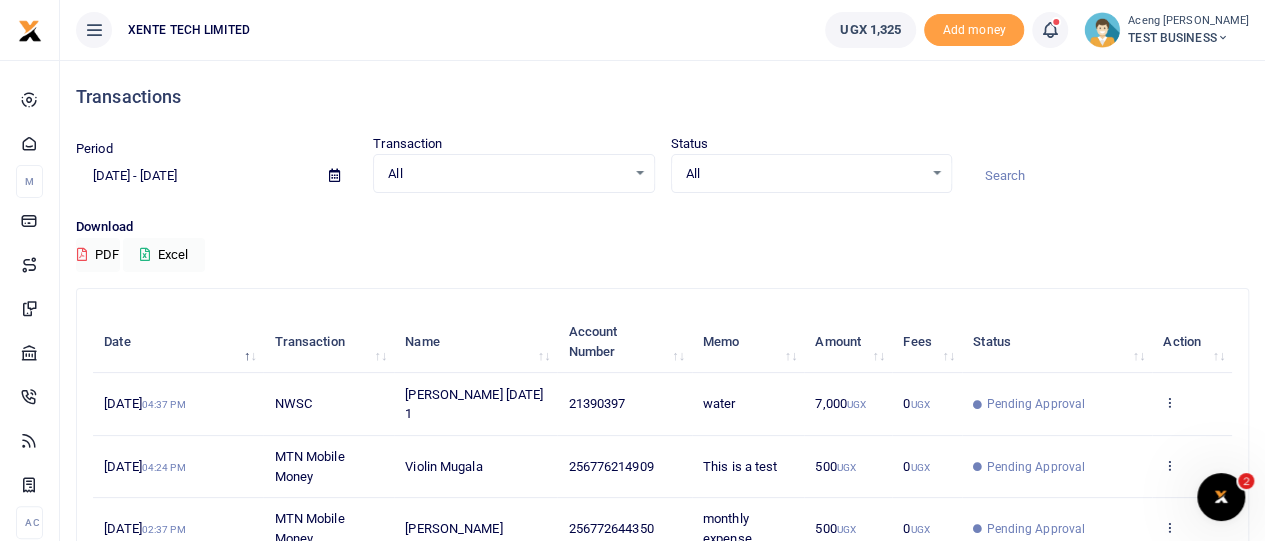 scroll, scrollTop: 0, scrollLeft: 0, axis: both 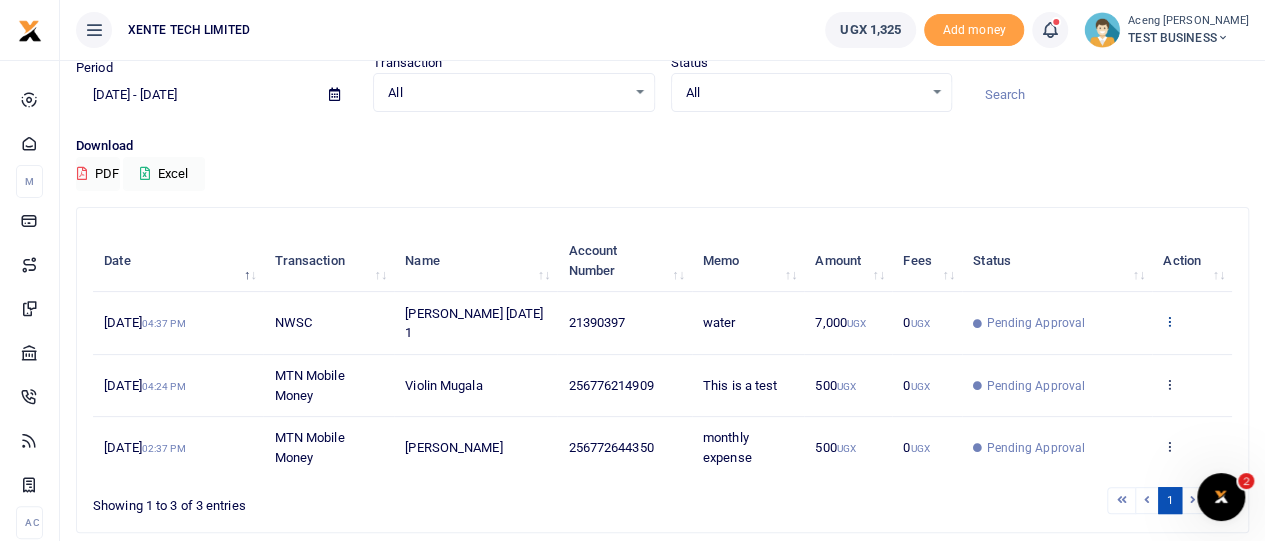 click at bounding box center [1169, 321] 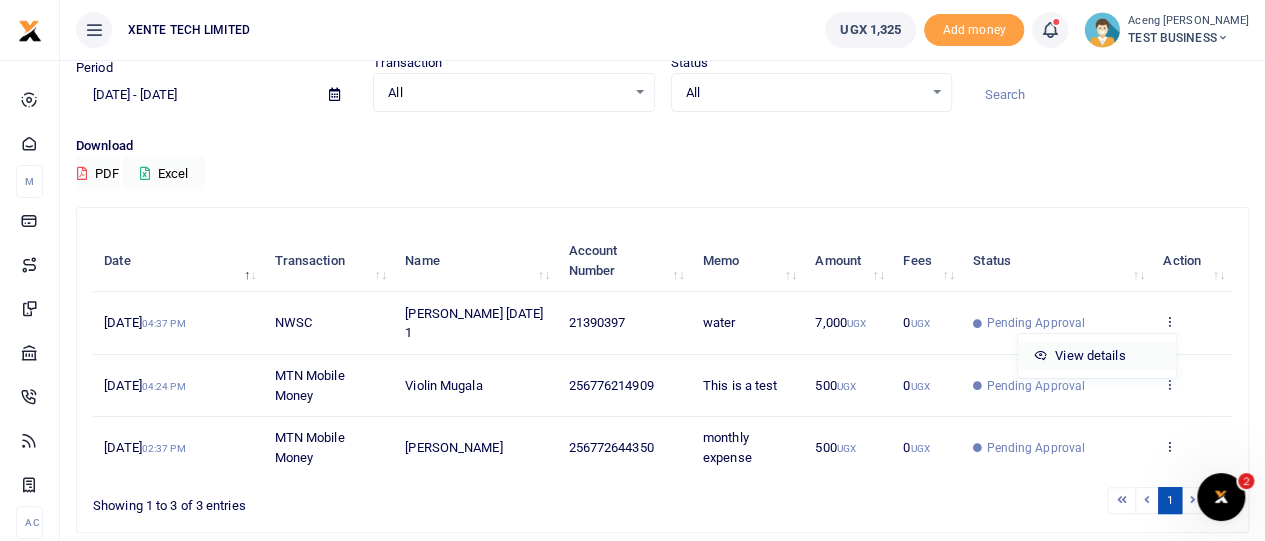 click on "View details" at bounding box center (1097, 356) 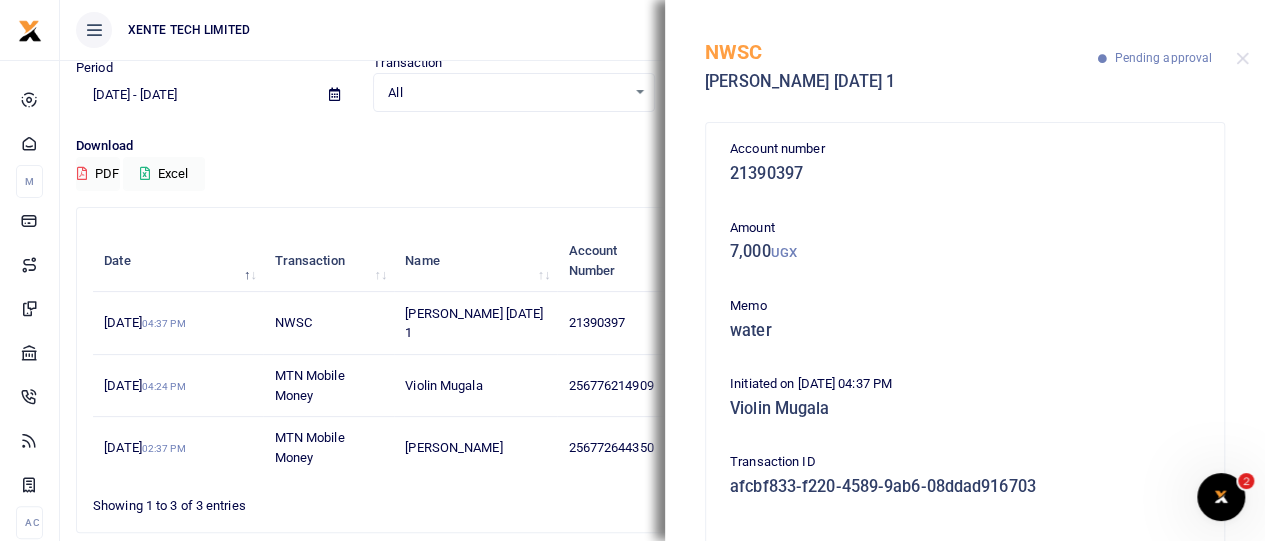 scroll, scrollTop: 218, scrollLeft: 0, axis: vertical 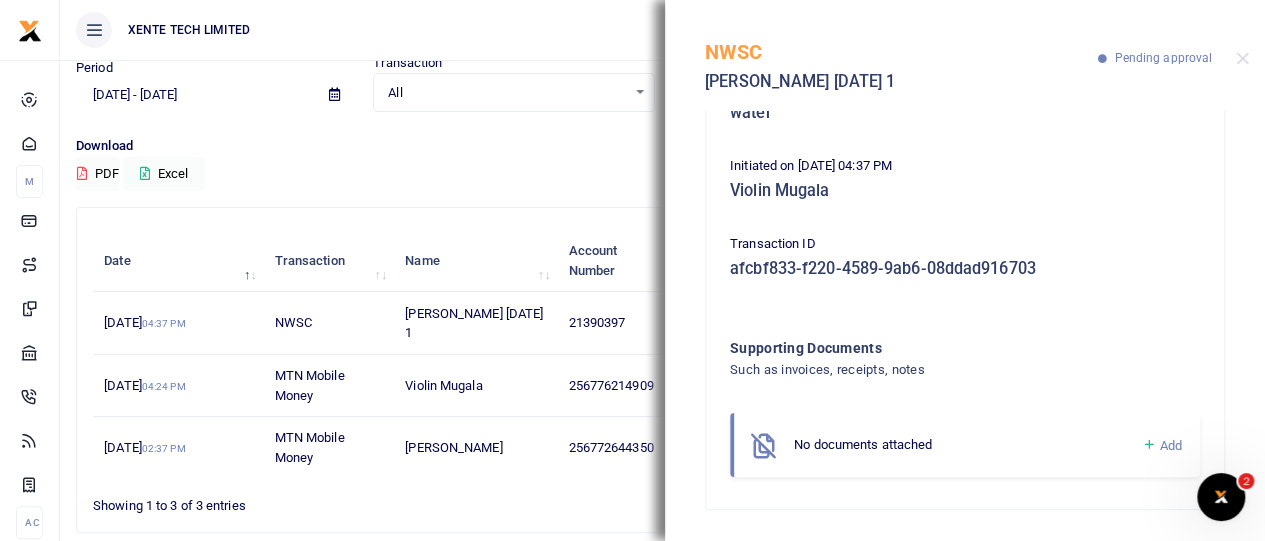 click on "Add" at bounding box center (1171, 445) 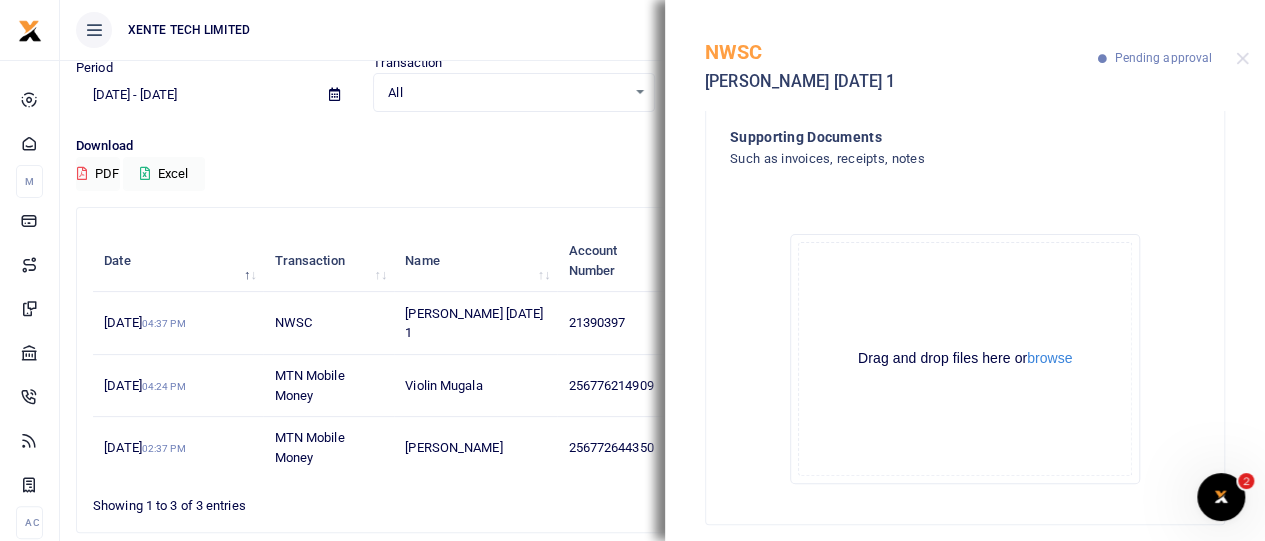 scroll, scrollTop: 438, scrollLeft: 0, axis: vertical 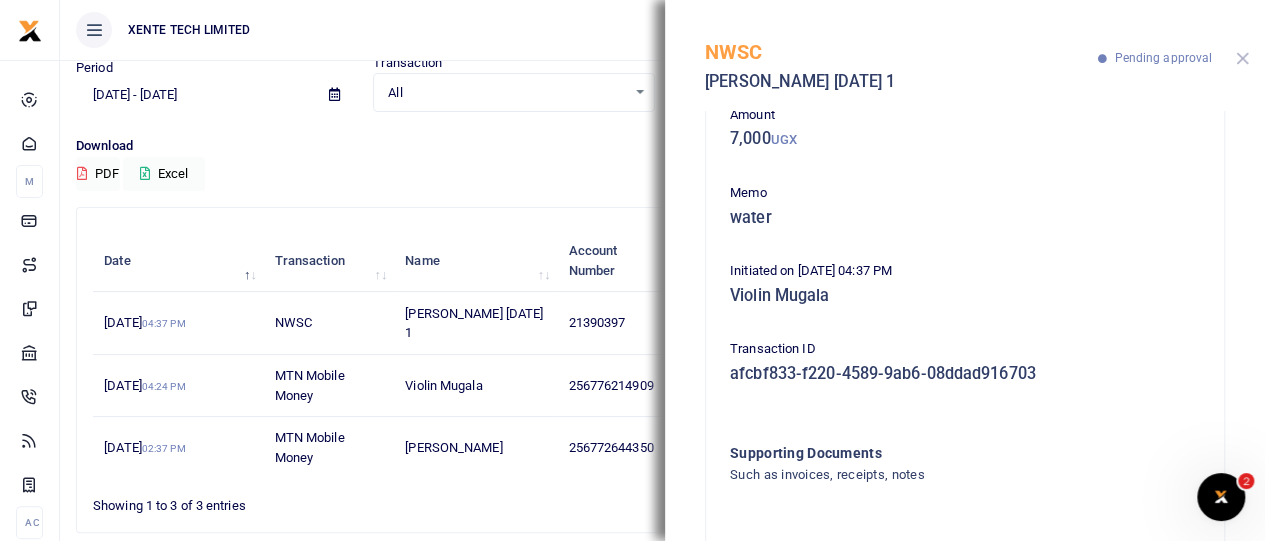 click at bounding box center [1242, 58] 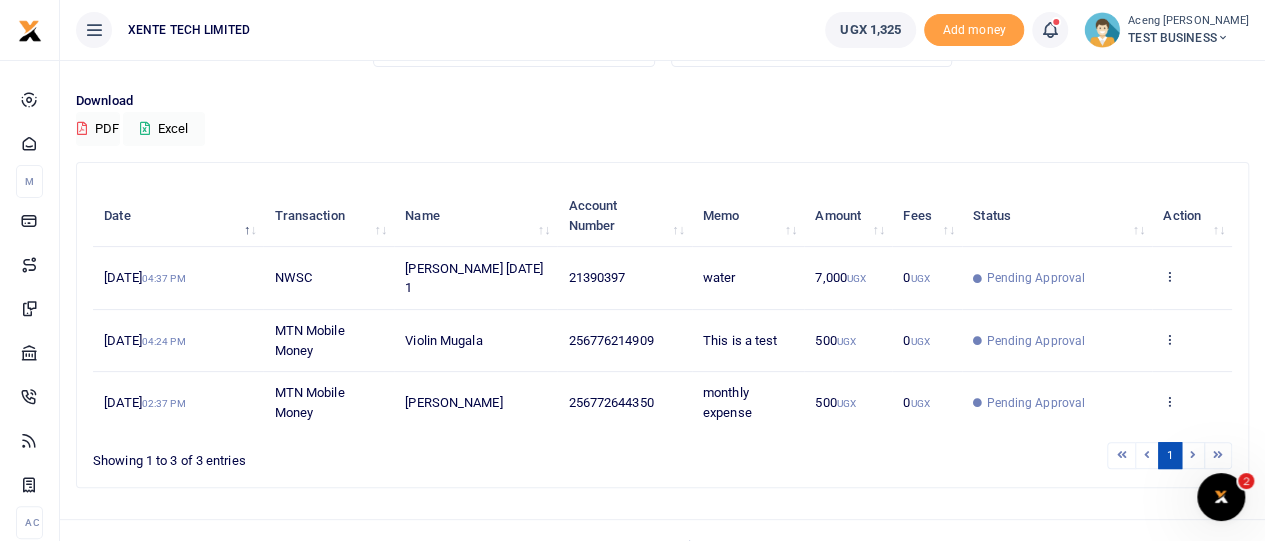 scroll, scrollTop: 114, scrollLeft: 0, axis: vertical 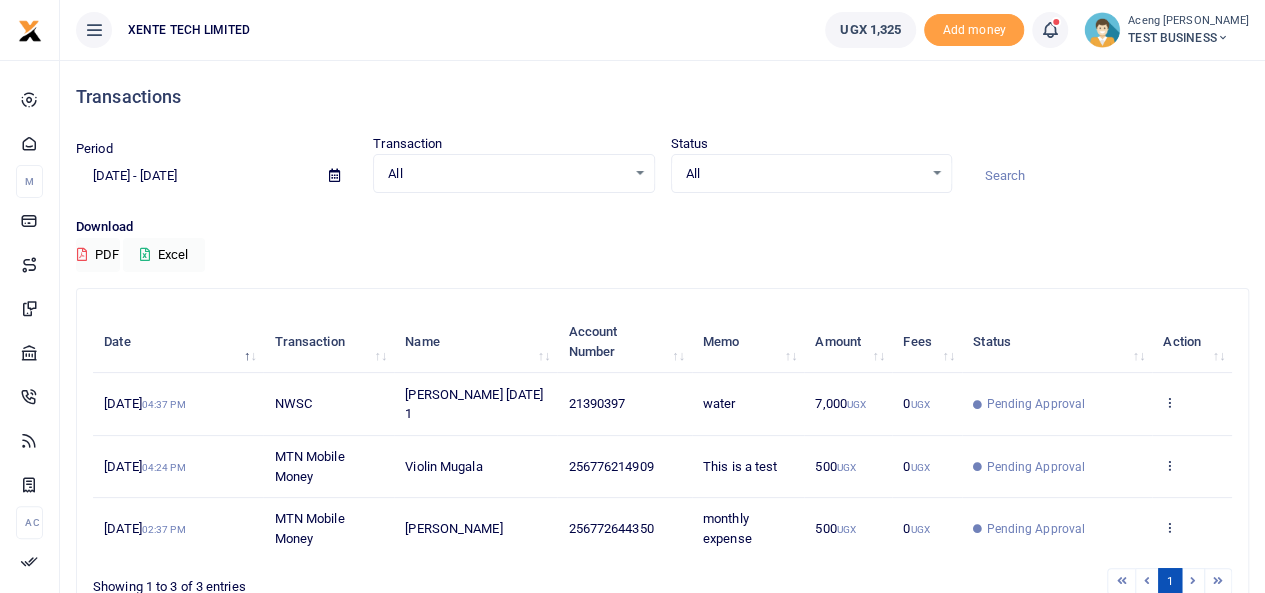 click on "TEST BUSINESS" at bounding box center [1188, 38] 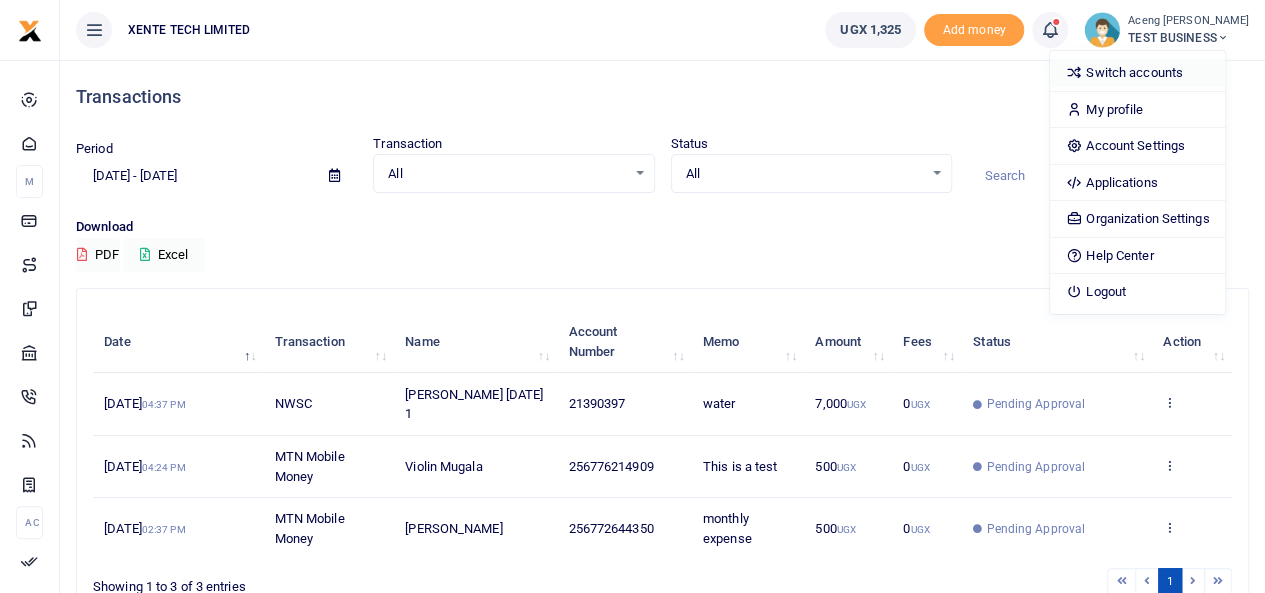 click on "Switch accounts" at bounding box center (1137, 73) 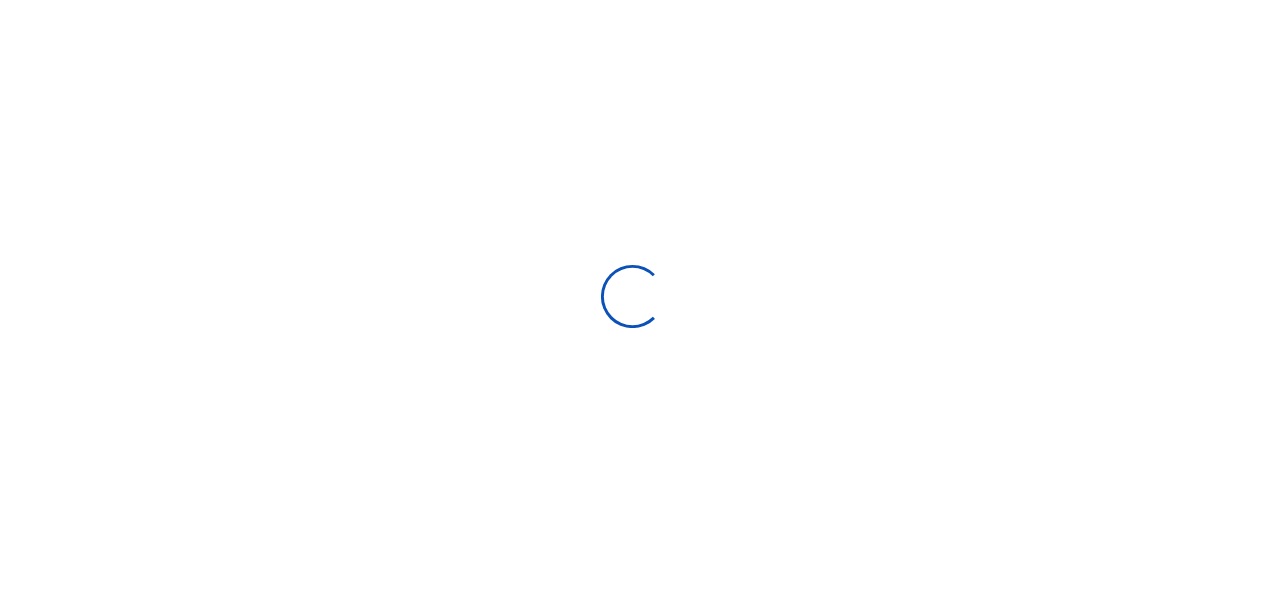 scroll, scrollTop: 0, scrollLeft: 0, axis: both 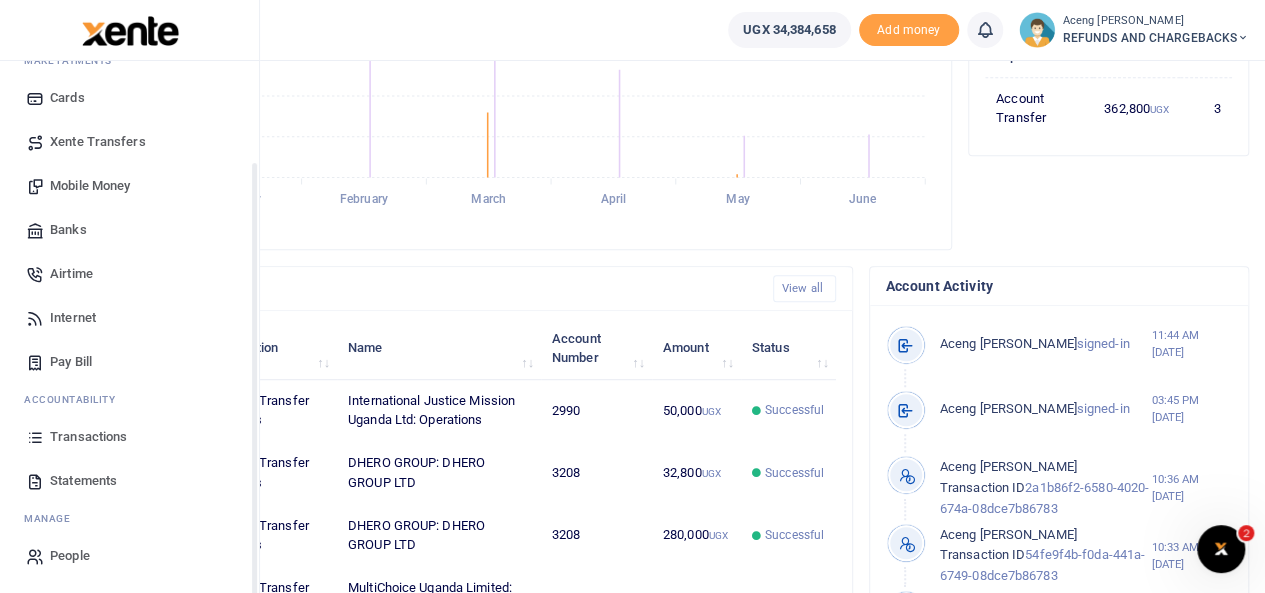 click on "Statements" at bounding box center (83, 481) 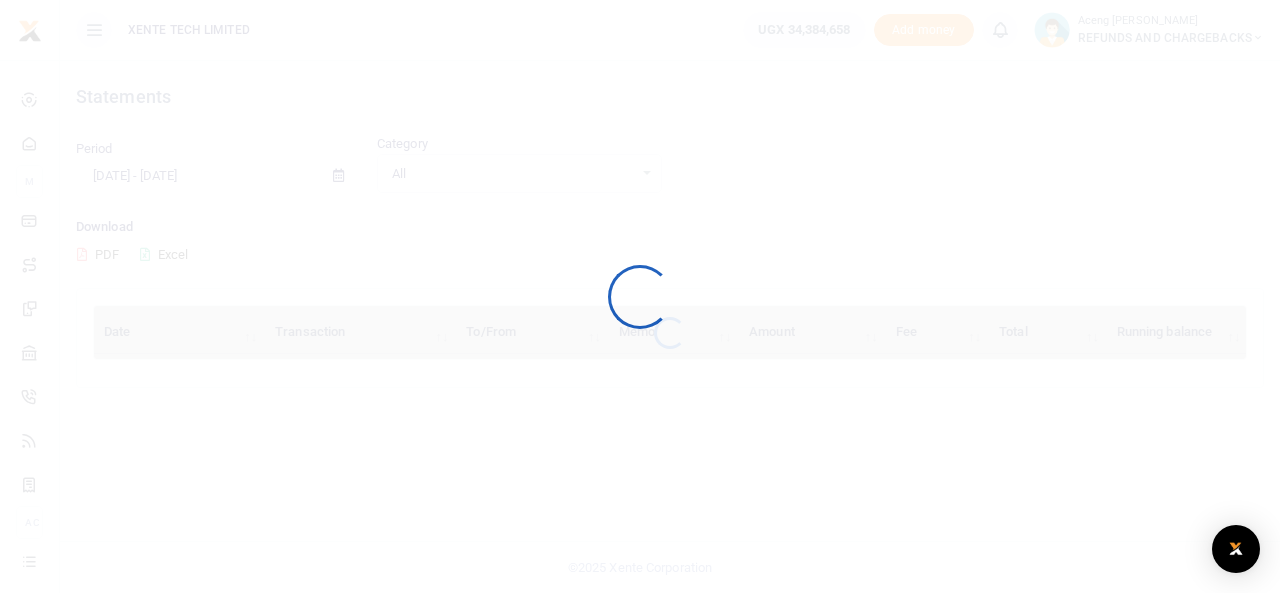 scroll, scrollTop: 0, scrollLeft: 0, axis: both 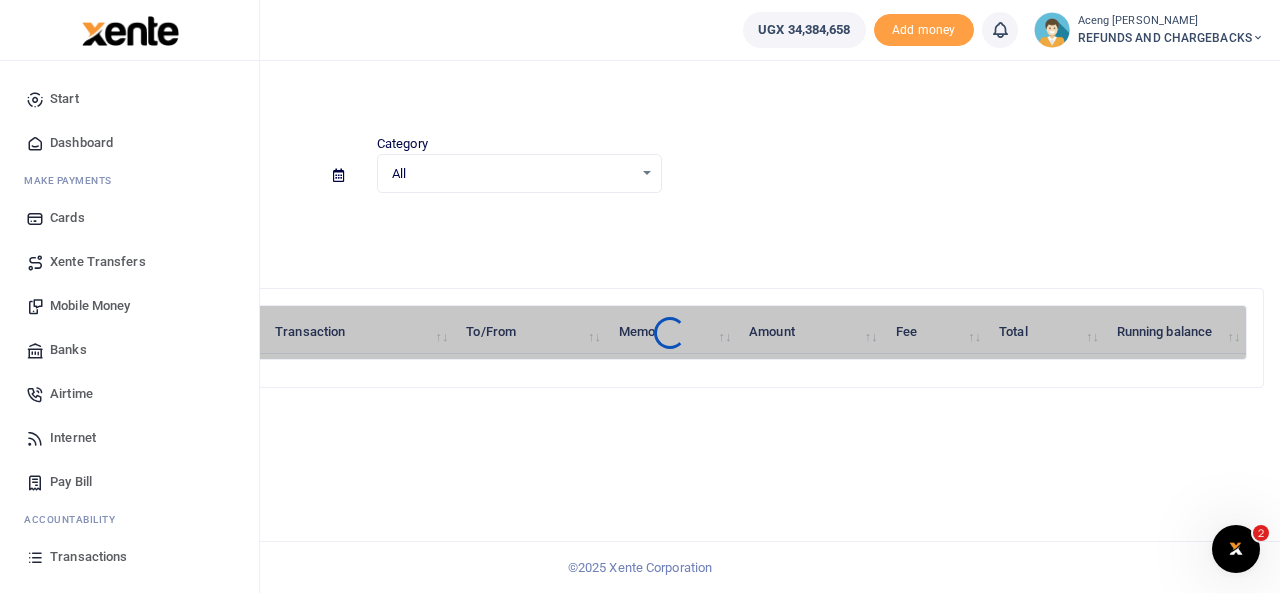 click on "Transactions" at bounding box center [88, 557] 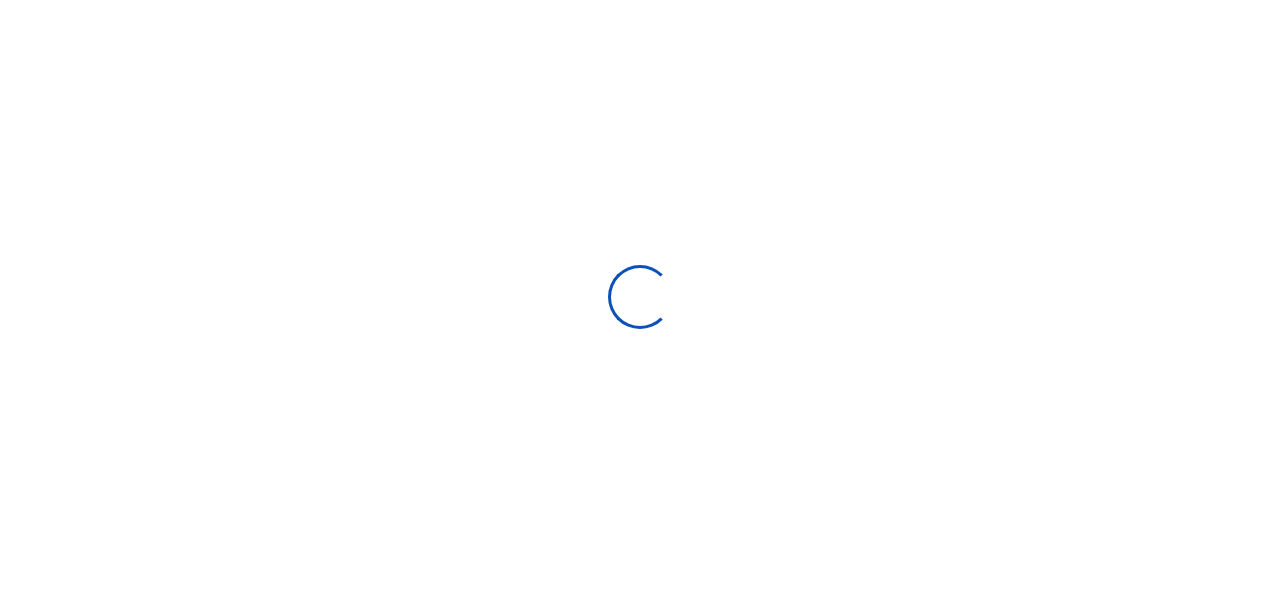 scroll, scrollTop: 0, scrollLeft: 0, axis: both 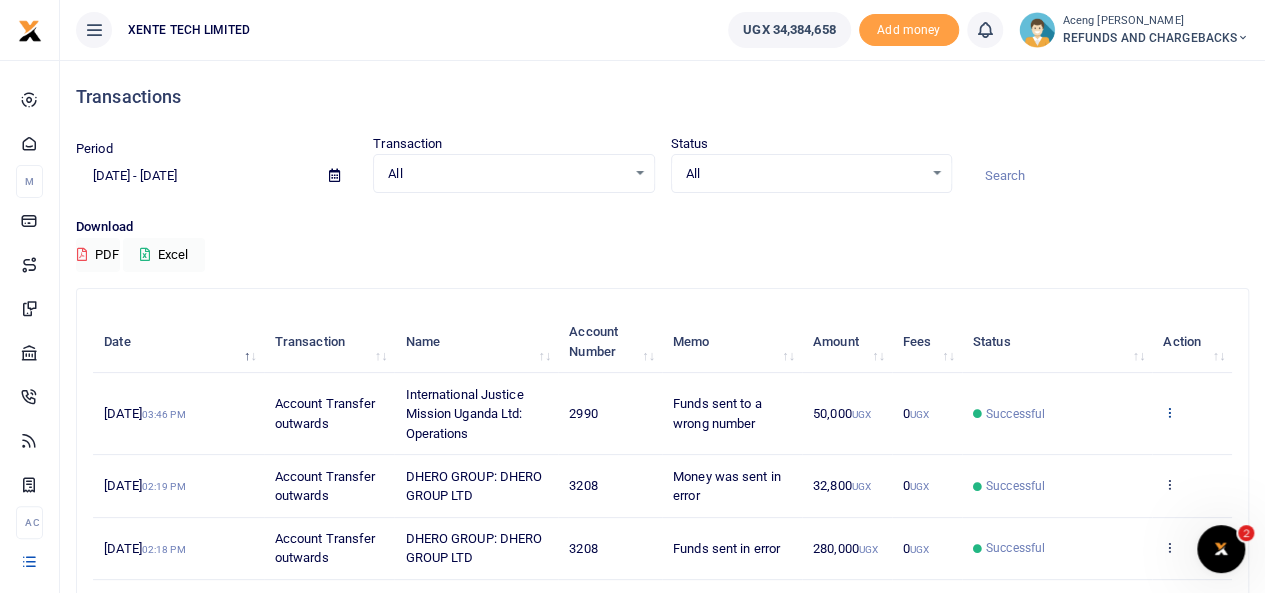 click at bounding box center [1169, 412] 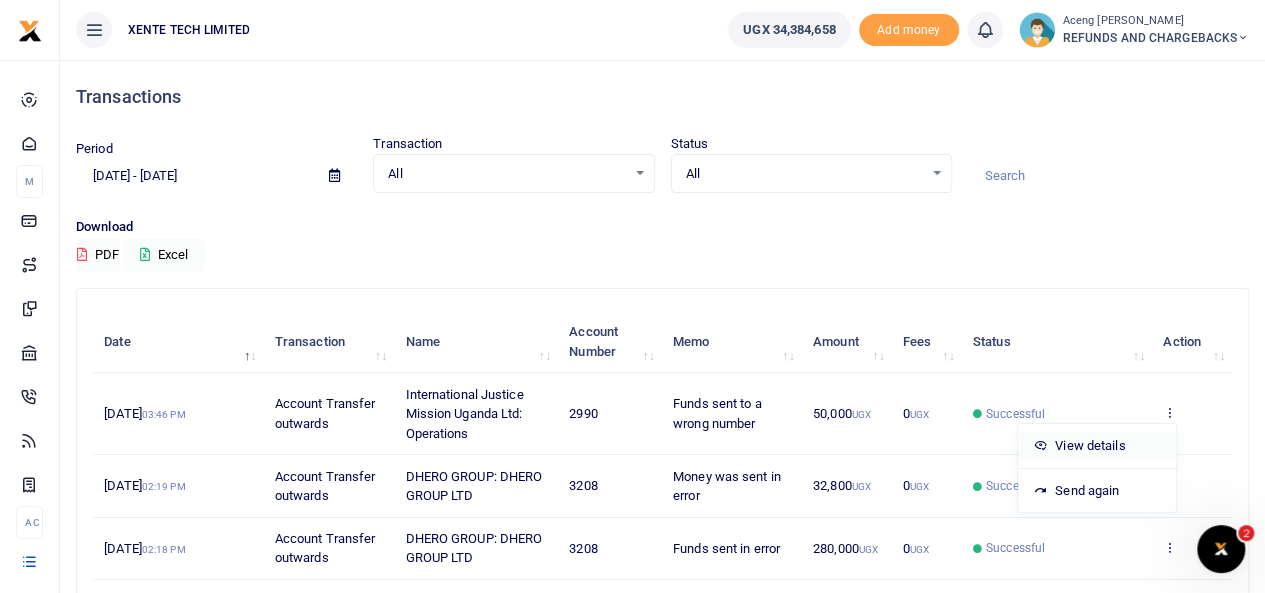 click on "View details" at bounding box center (1097, 446) 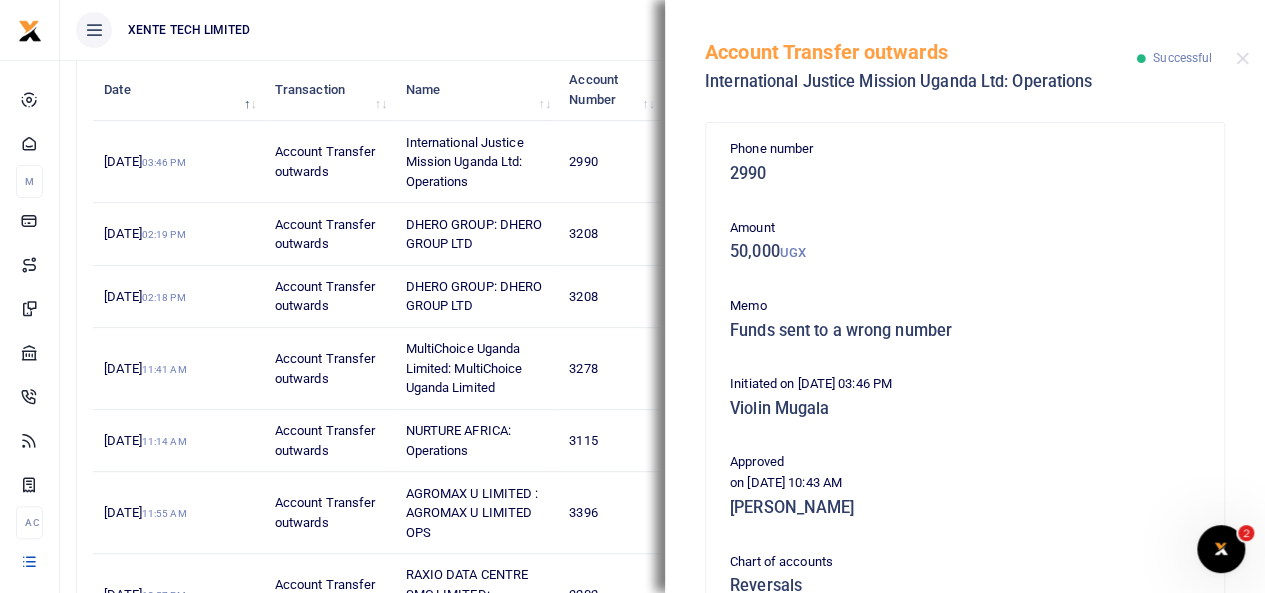 scroll, scrollTop: 253, scrollLeft: 0, axis: vertical 